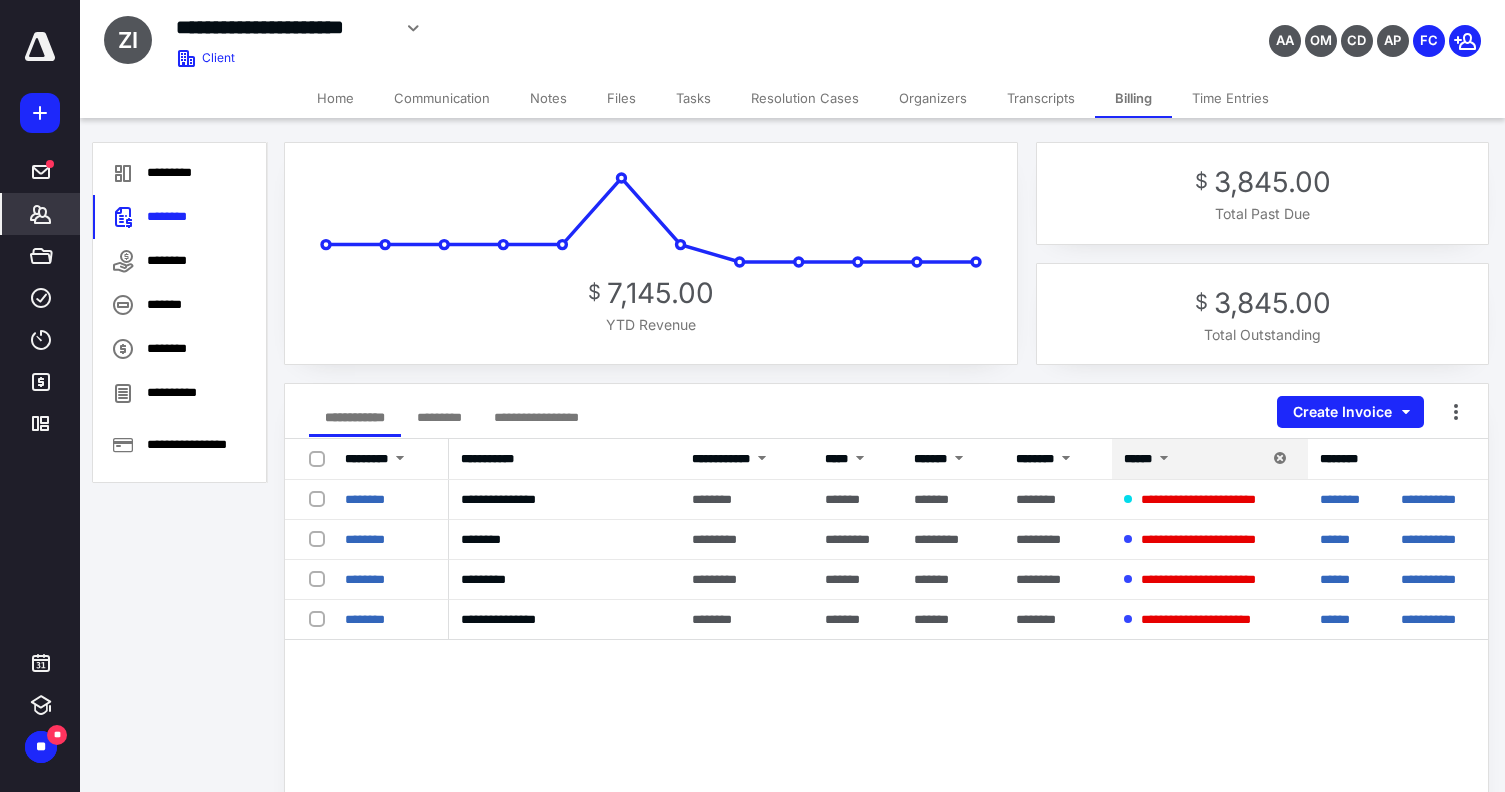 scroll, scrollTop: 0, scrollLeft: 0, axis: both 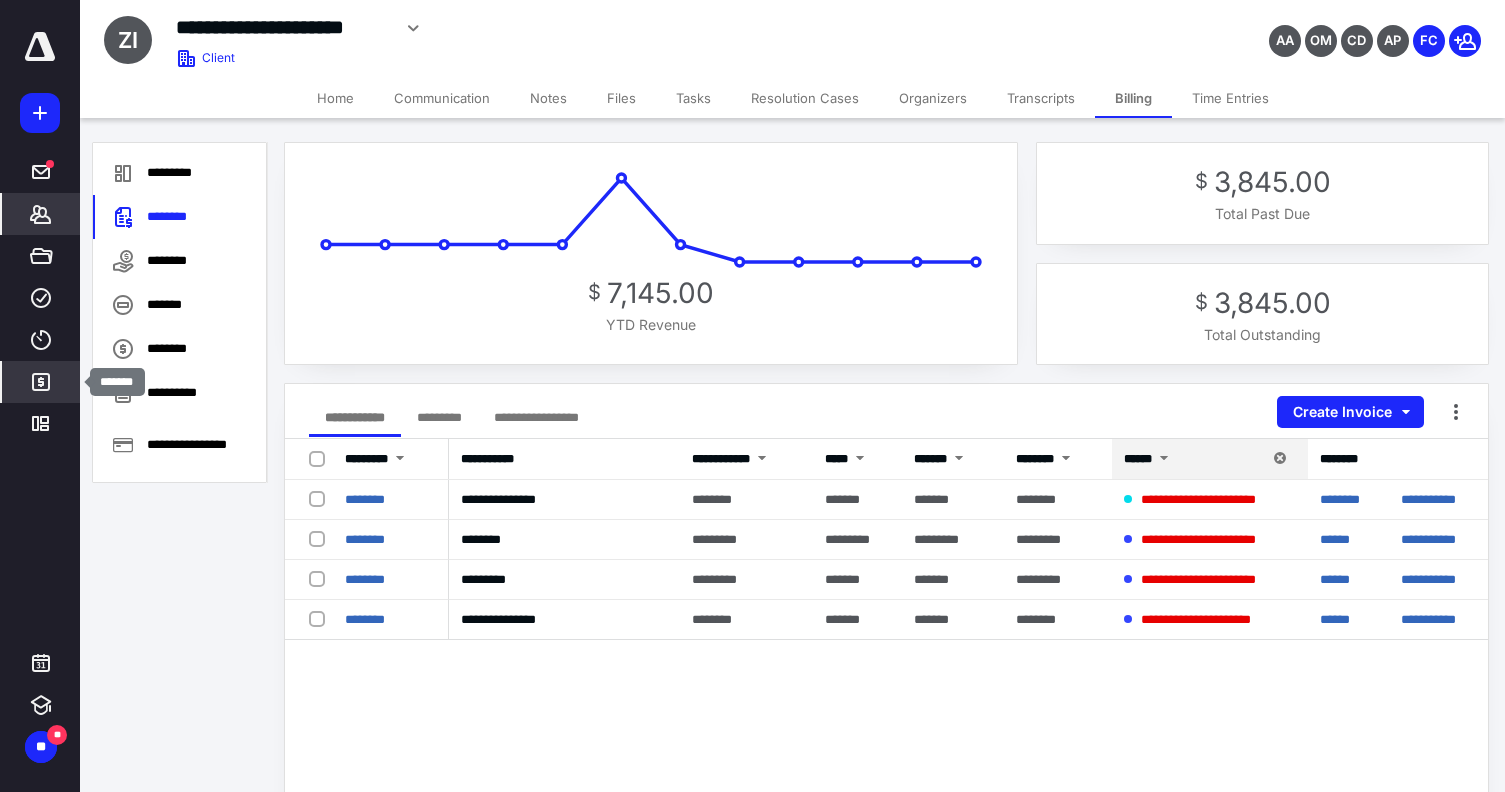 click 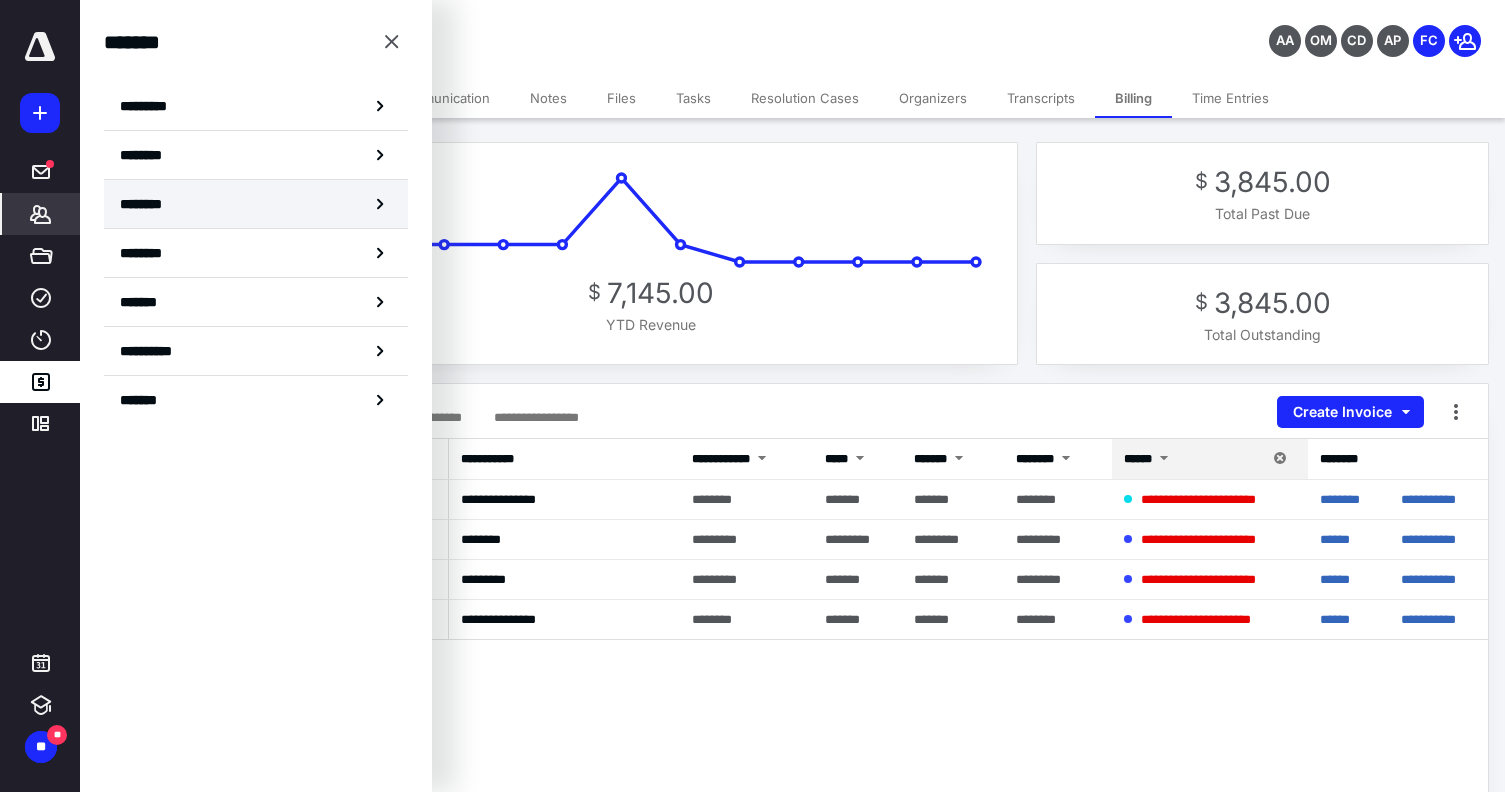 click on "********" at bounding box center (154, 204) 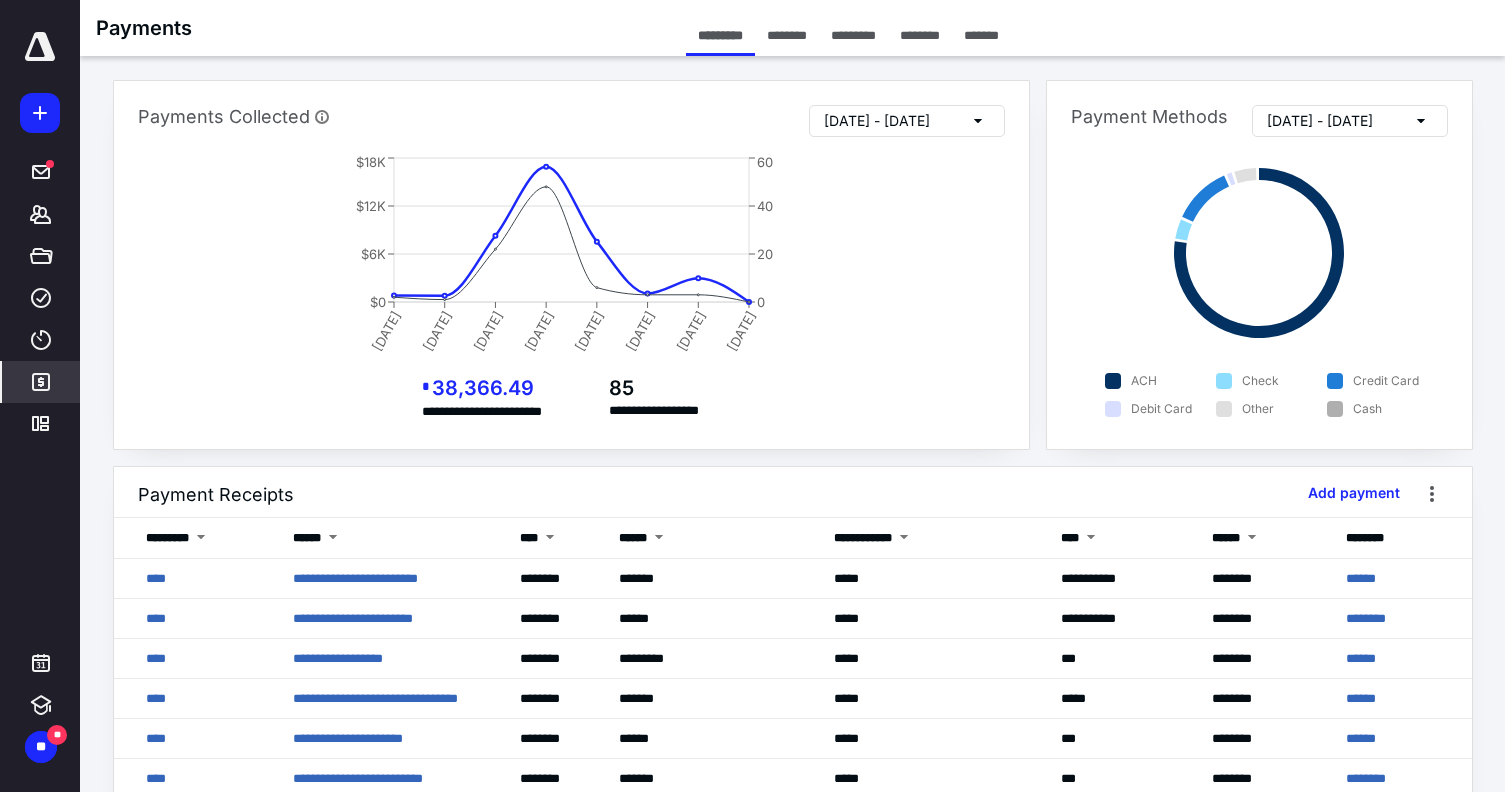 click on "********" at bounding box center [920, 35] 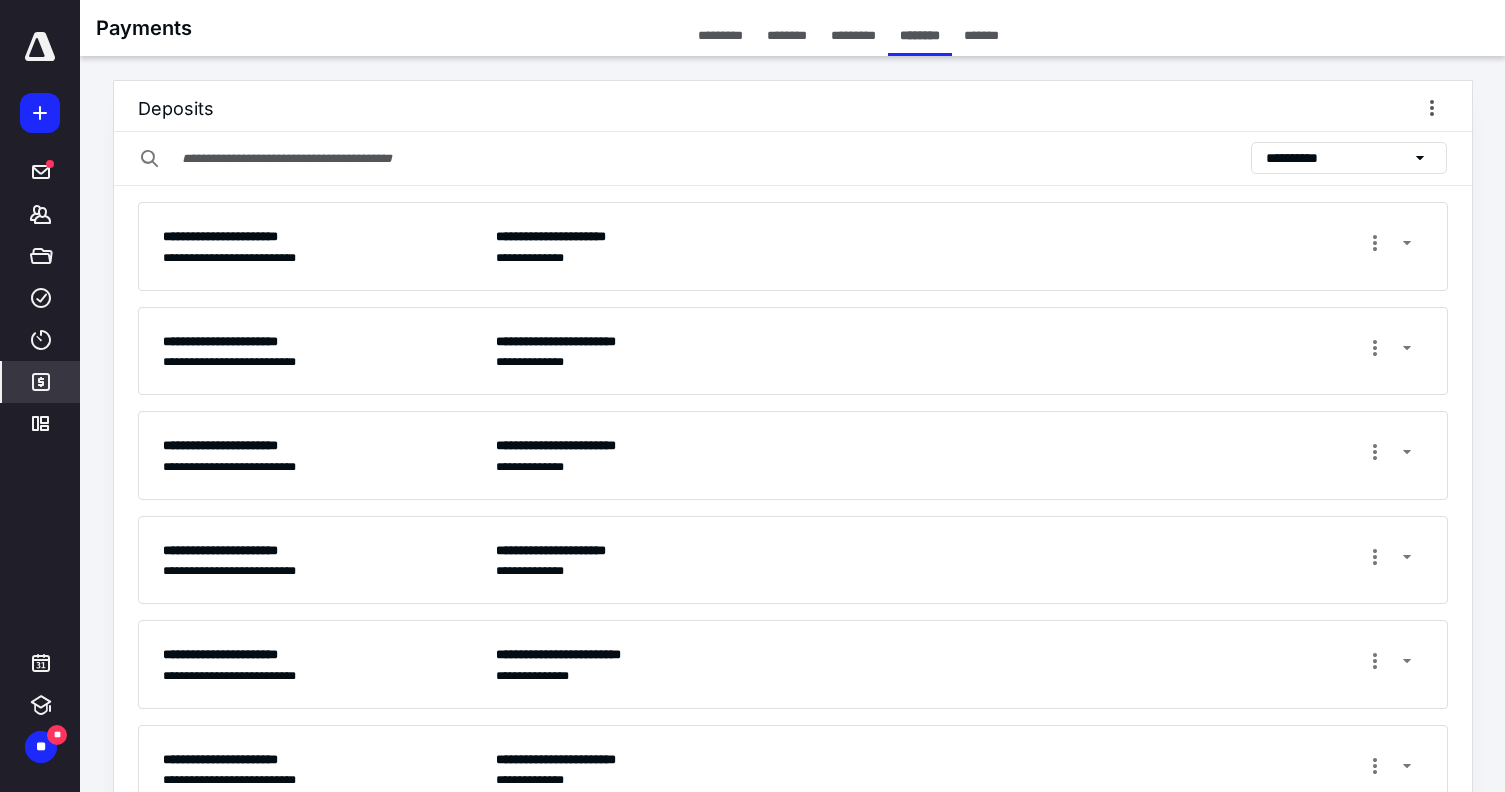 scroll, scrollTop: 232, scrollLeft: 0, axis: vertical 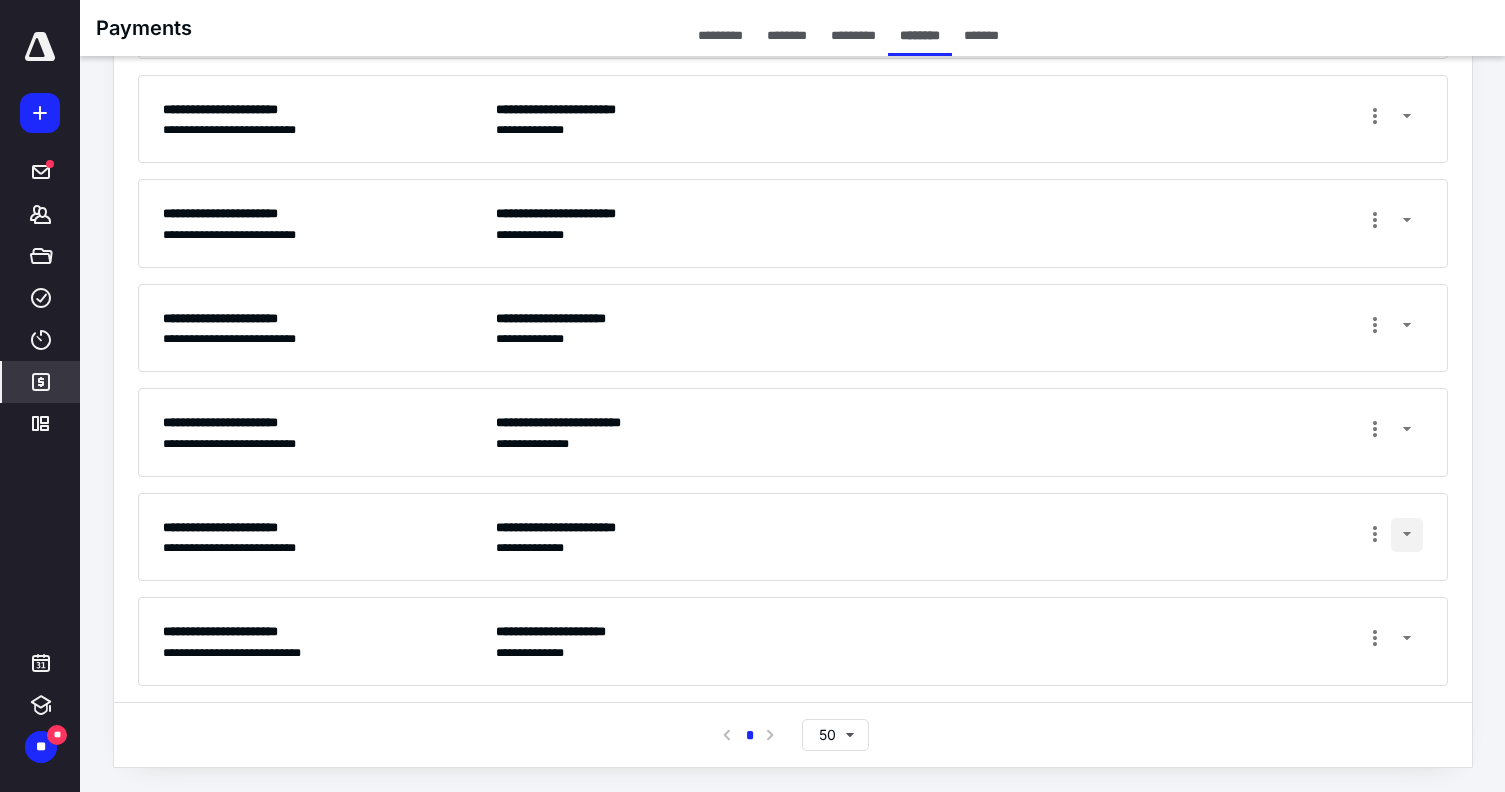 click at bounding box center [1407, 535] 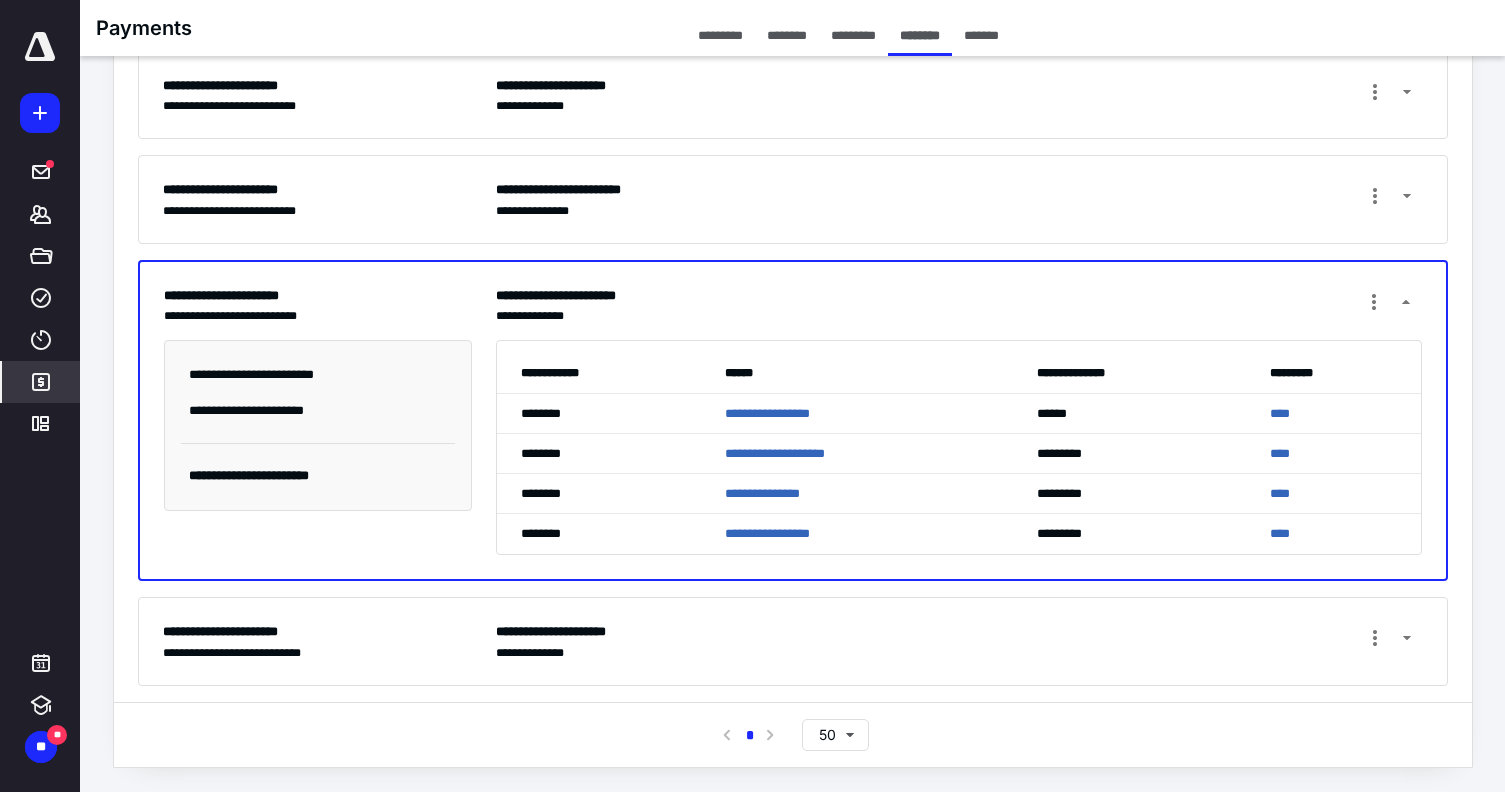 scroll, scrollTop: 365, scrollLeft: 0, axis: vertical 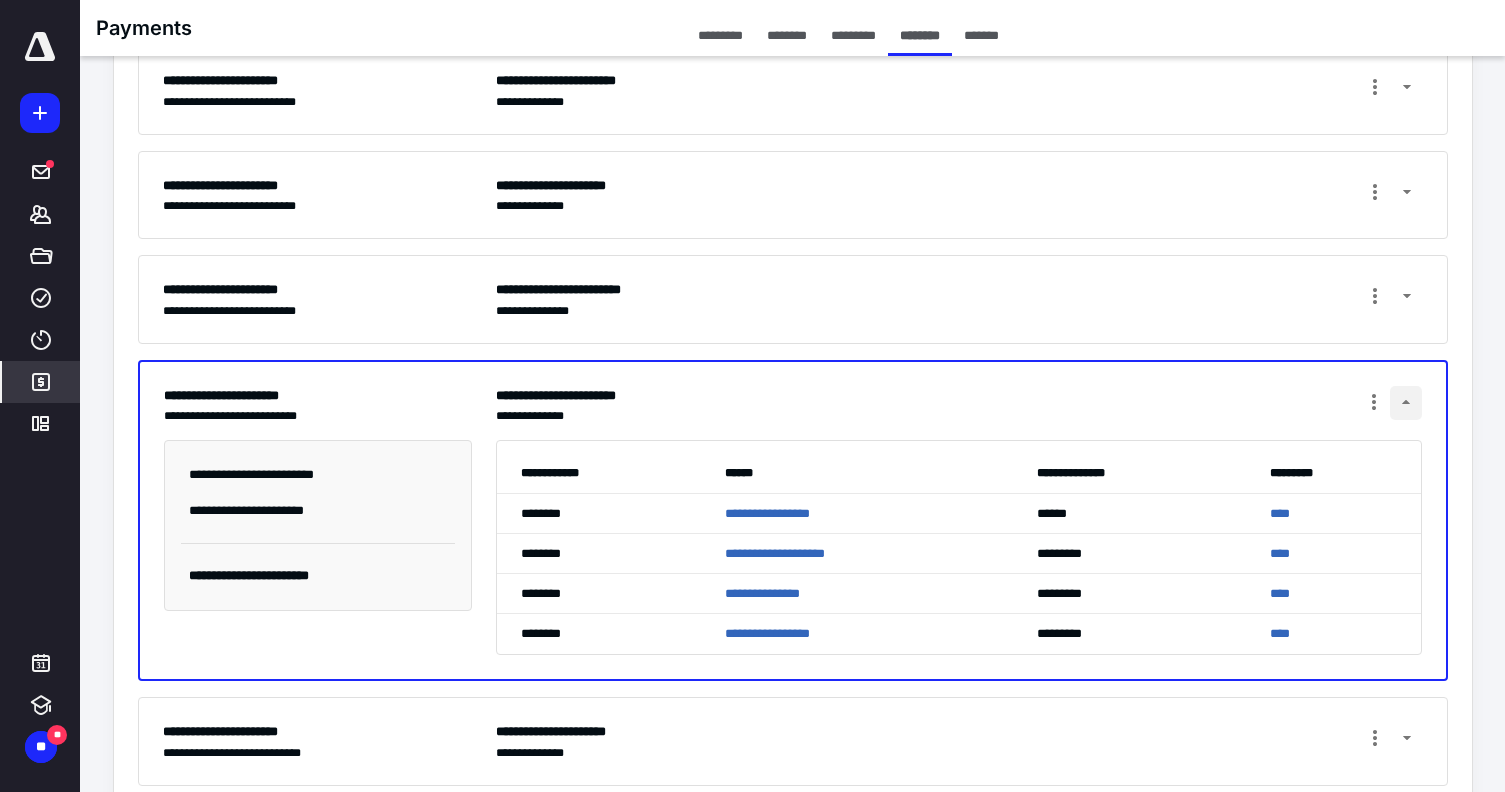 click at bounding box center [1406, 403] 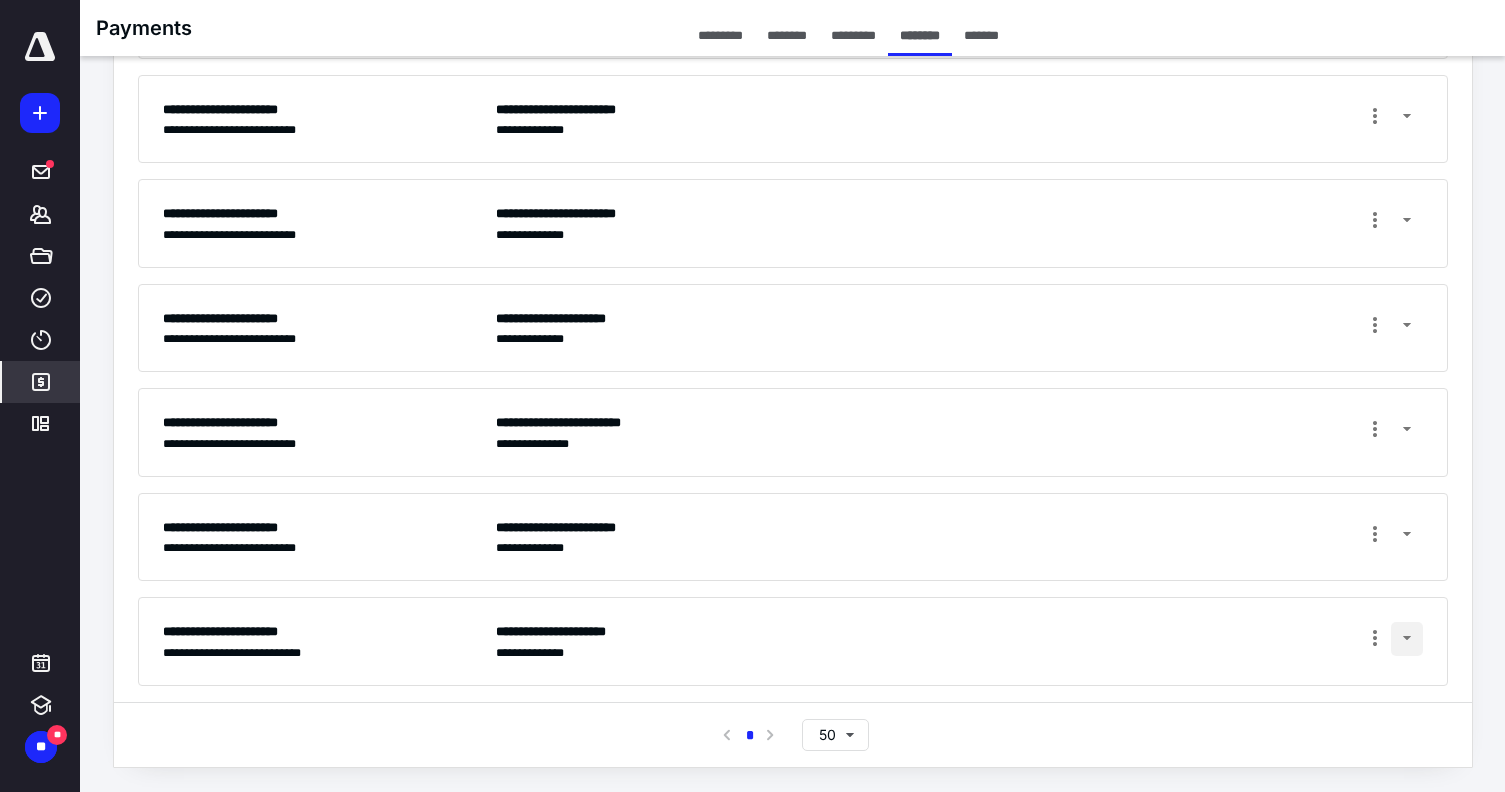 click at bounding box center [1407, 639] 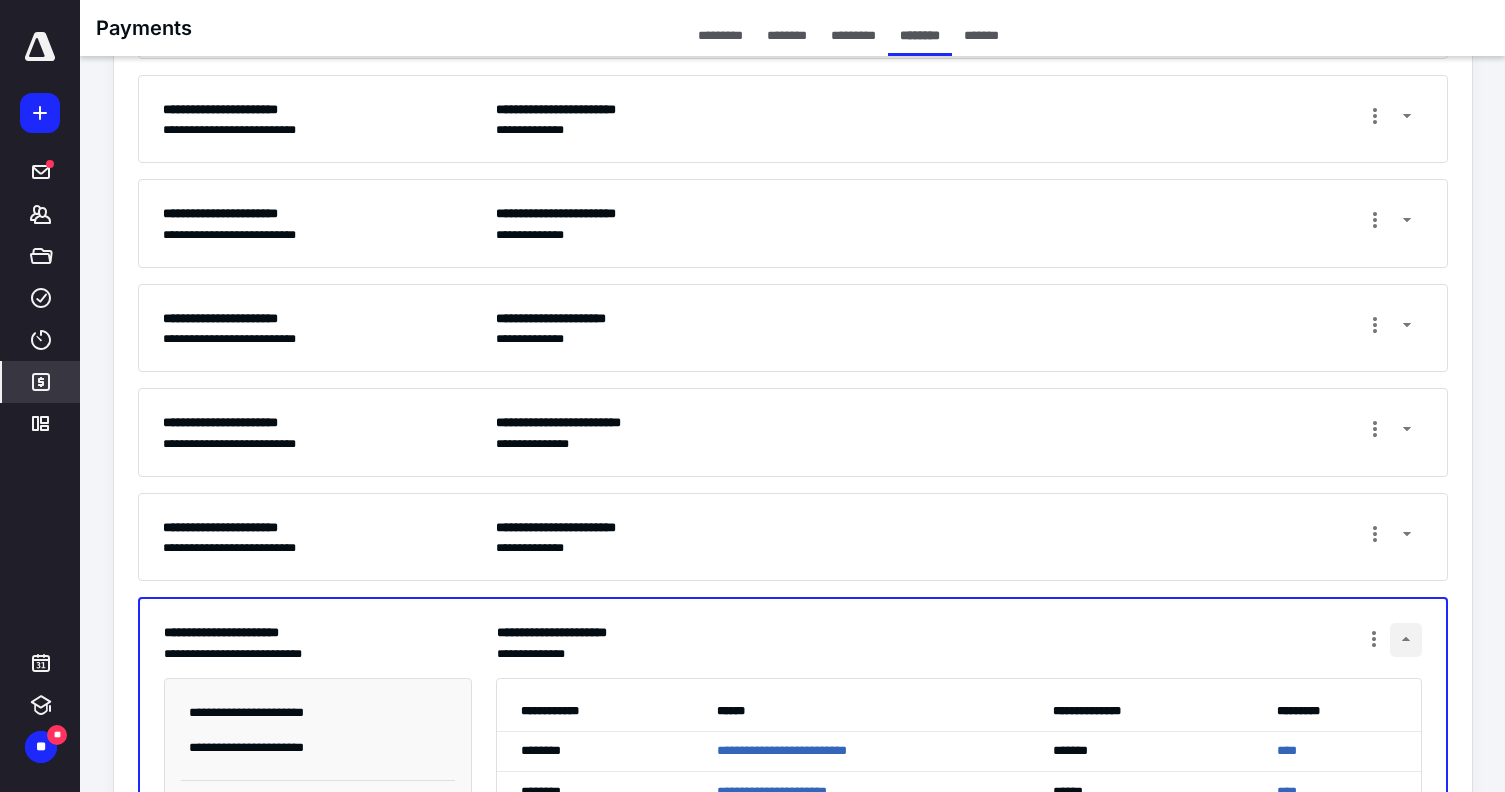 scroll, scrollTop: 365, scrollLeft: 0, axis: vertical 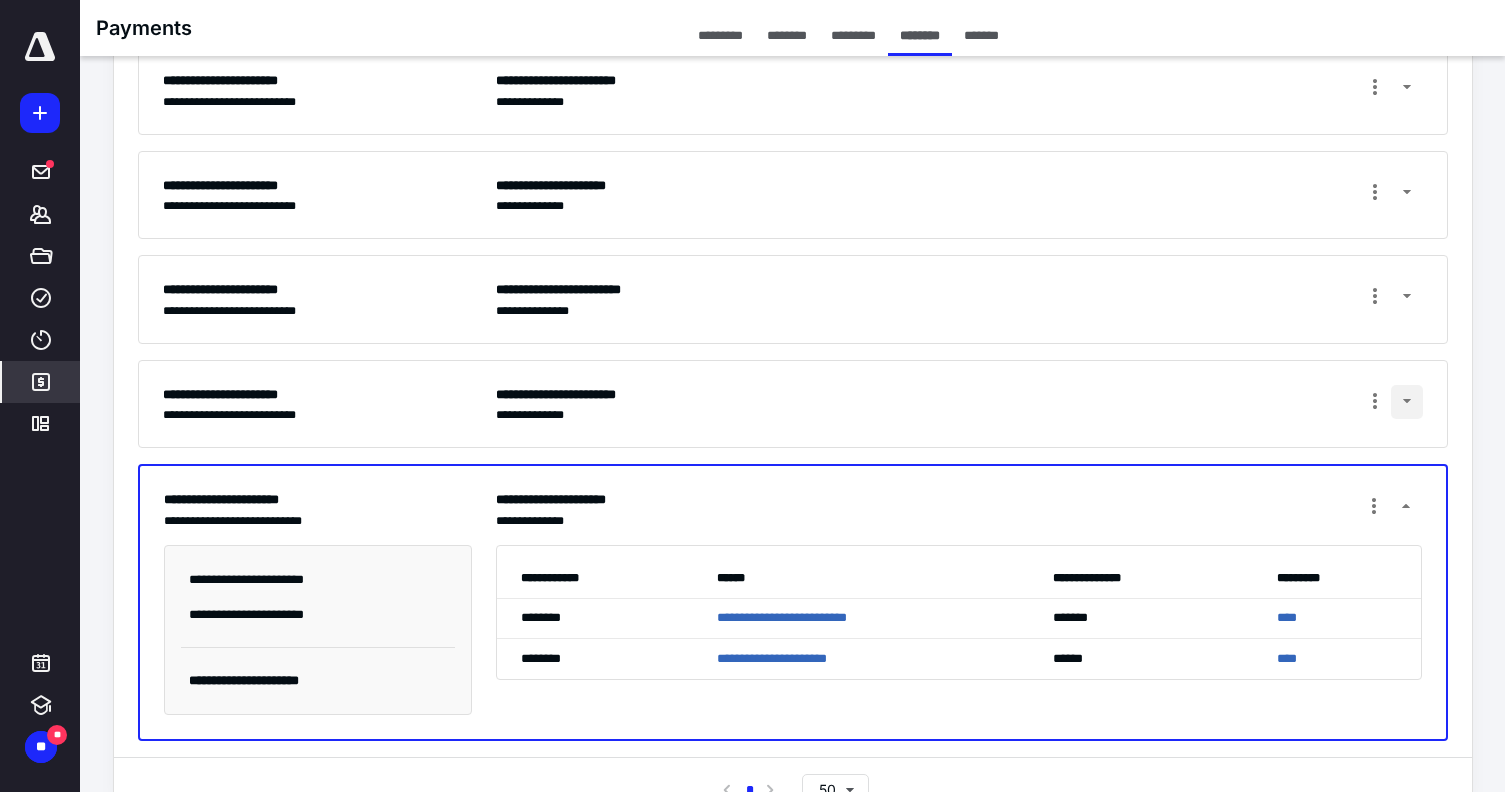 click at bounding box center [1407, 402] 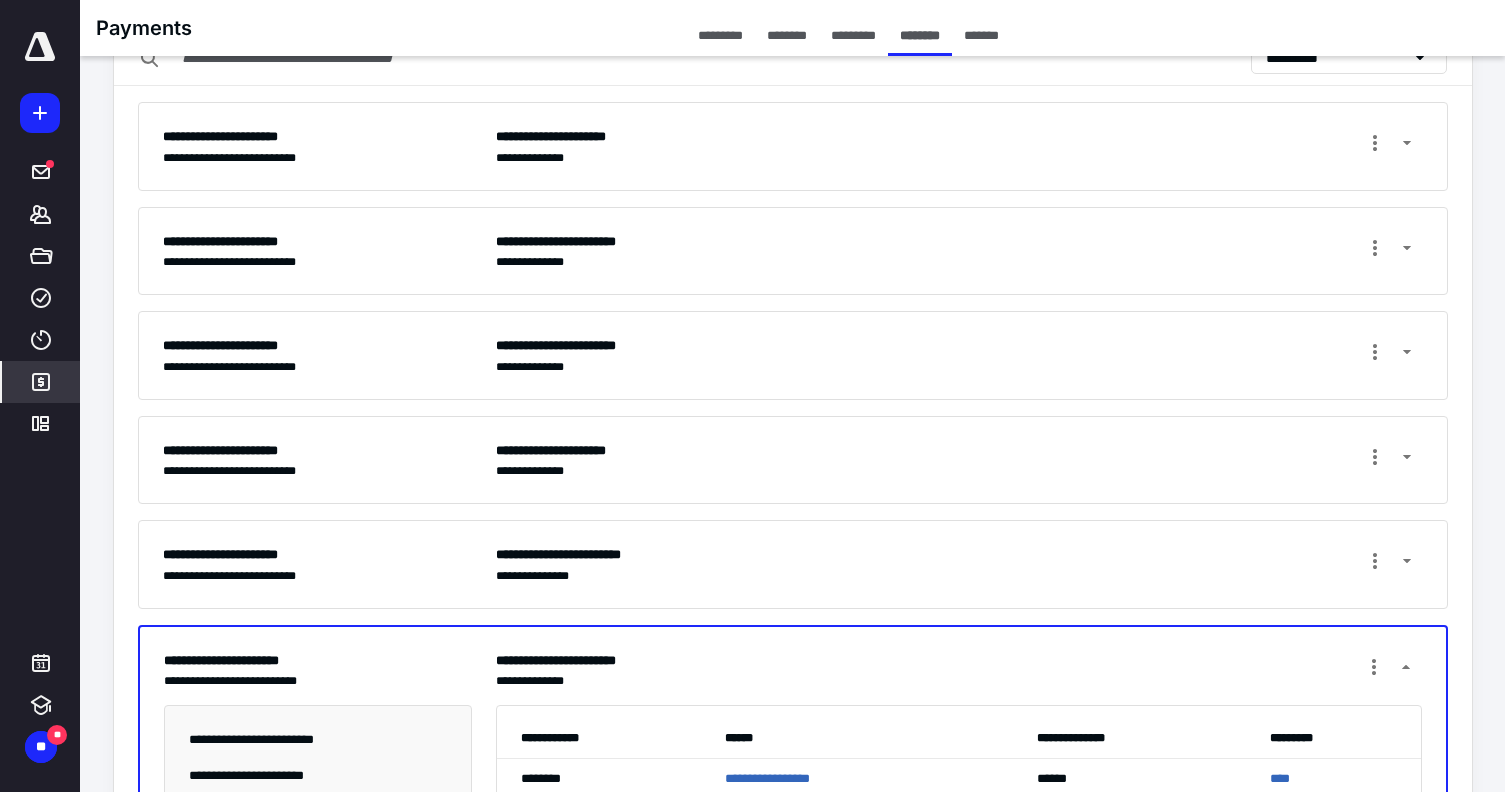 scroll, scrollTop: 400, scrollLeft: 0, axis: vertical 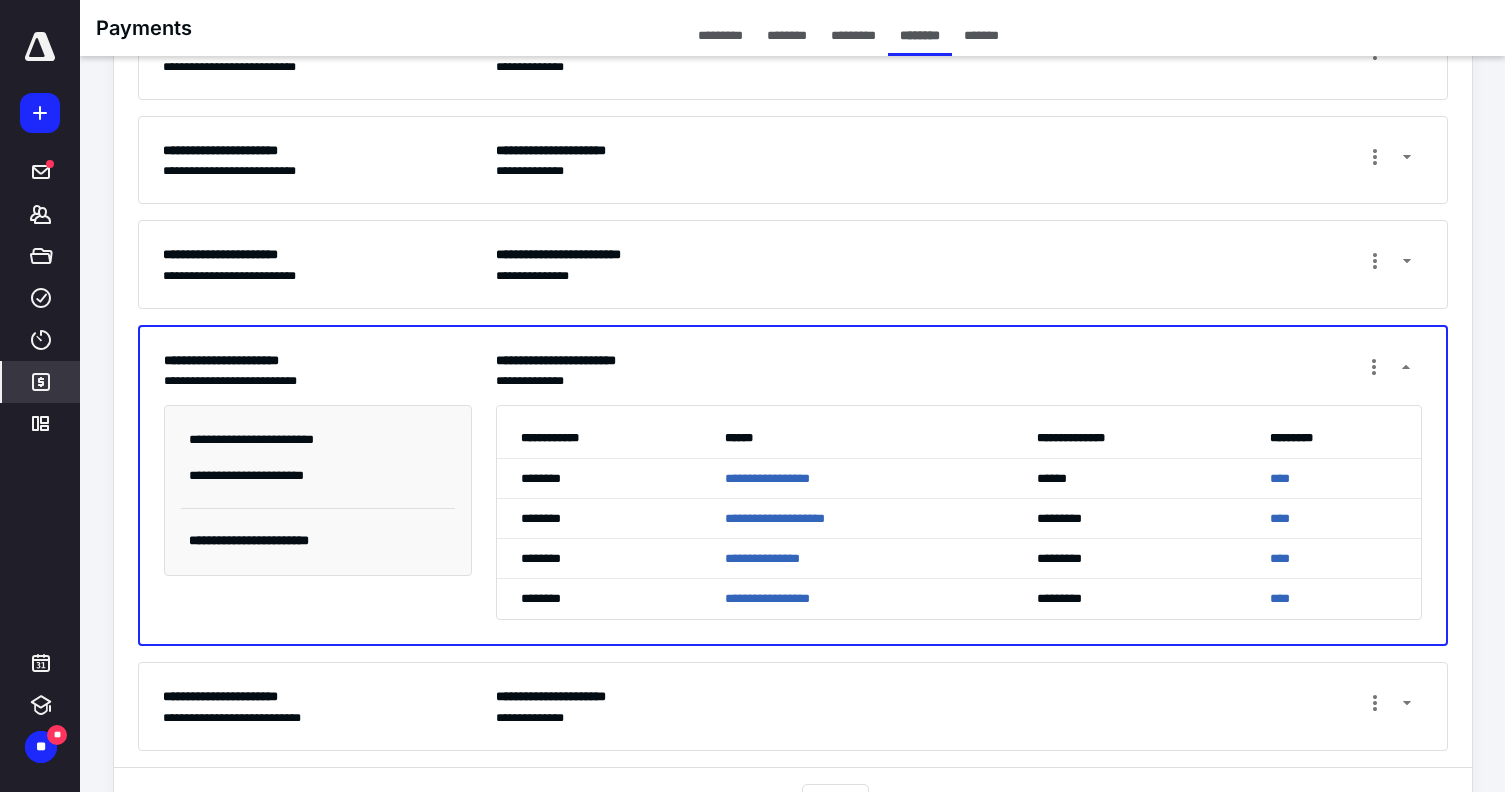 click on "*********" at bounding box center [720, 35] 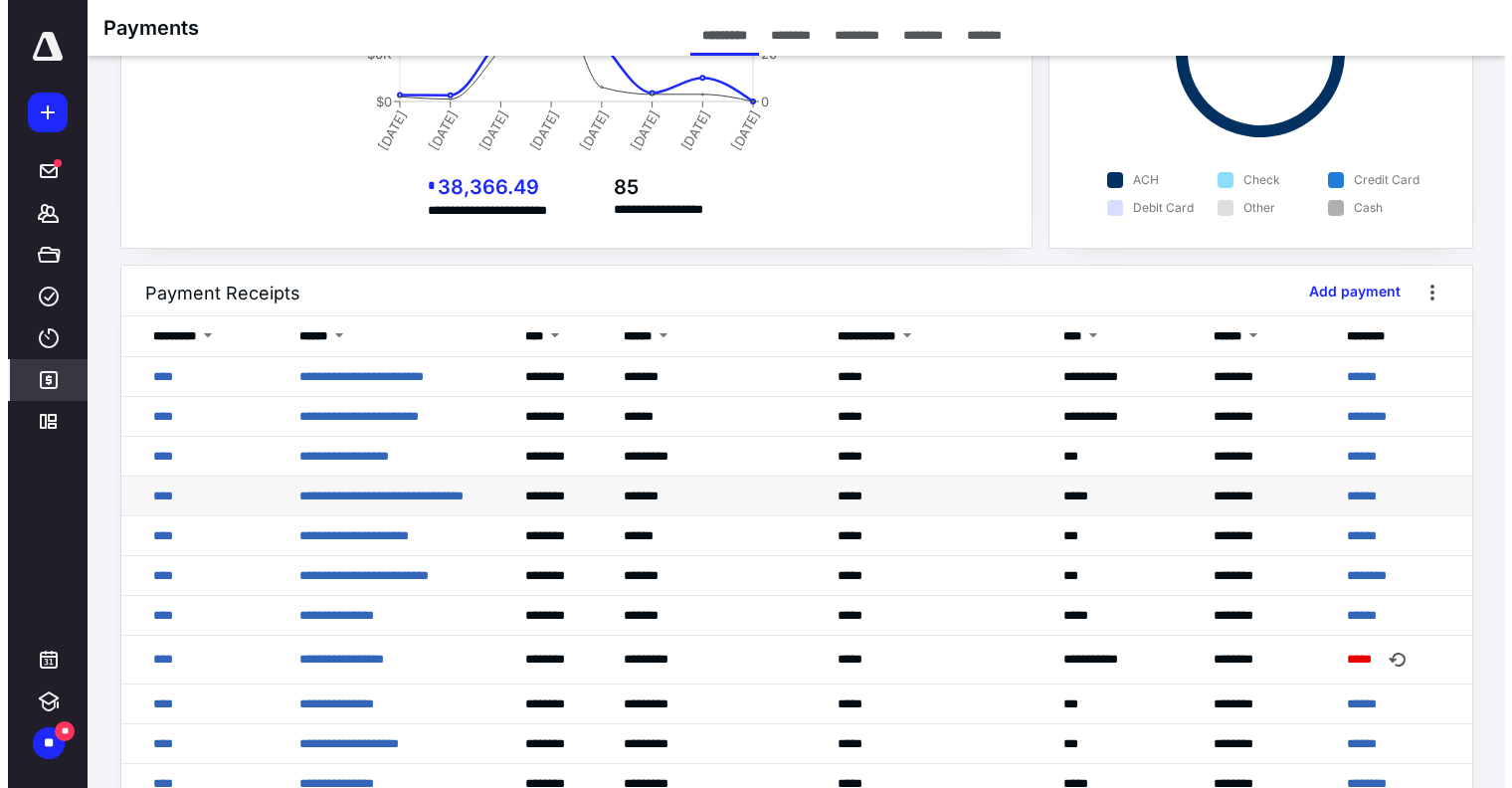 scroll, scrollTop: 0, scrollLeft: 0, axis: both 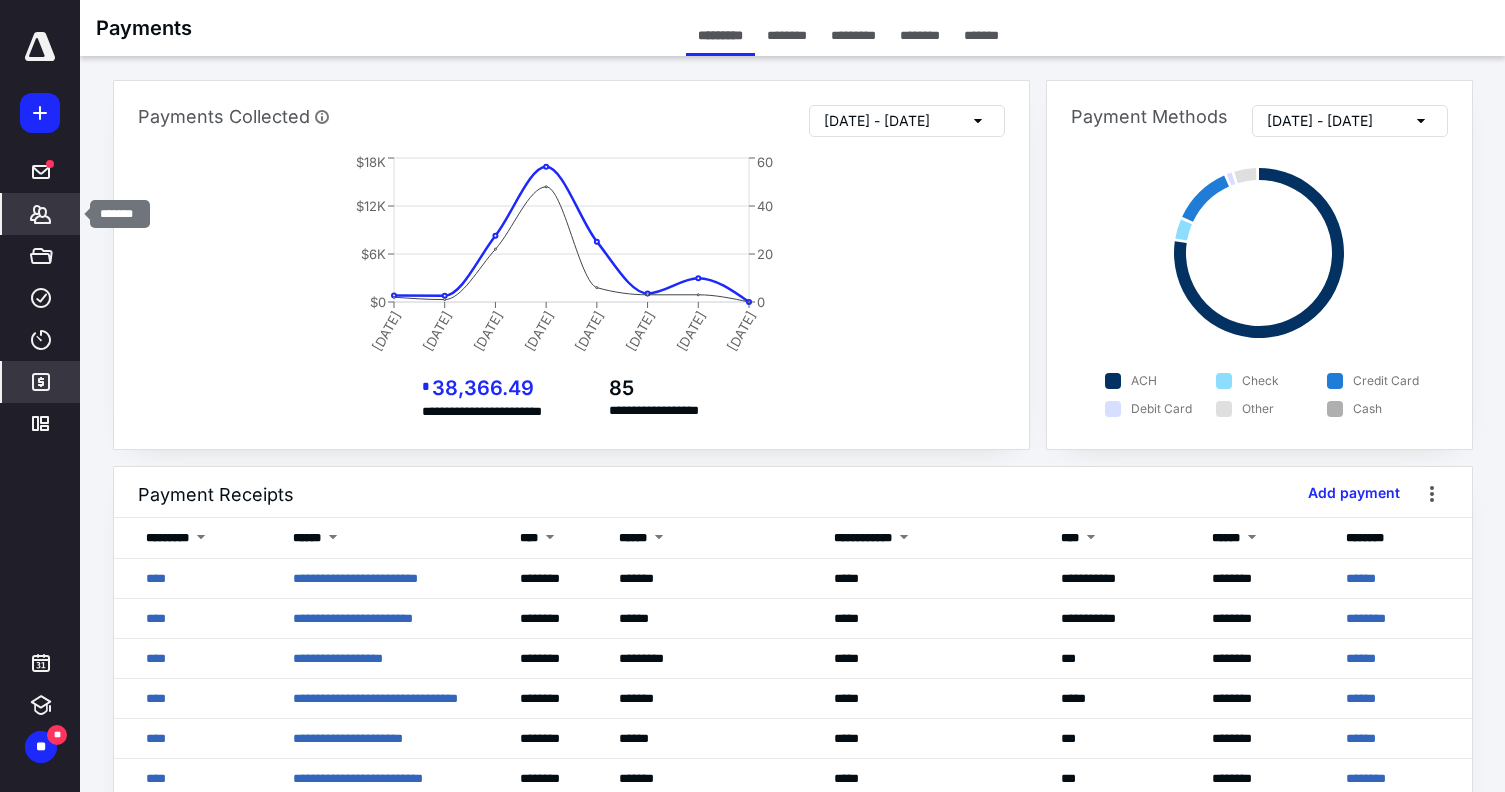 click 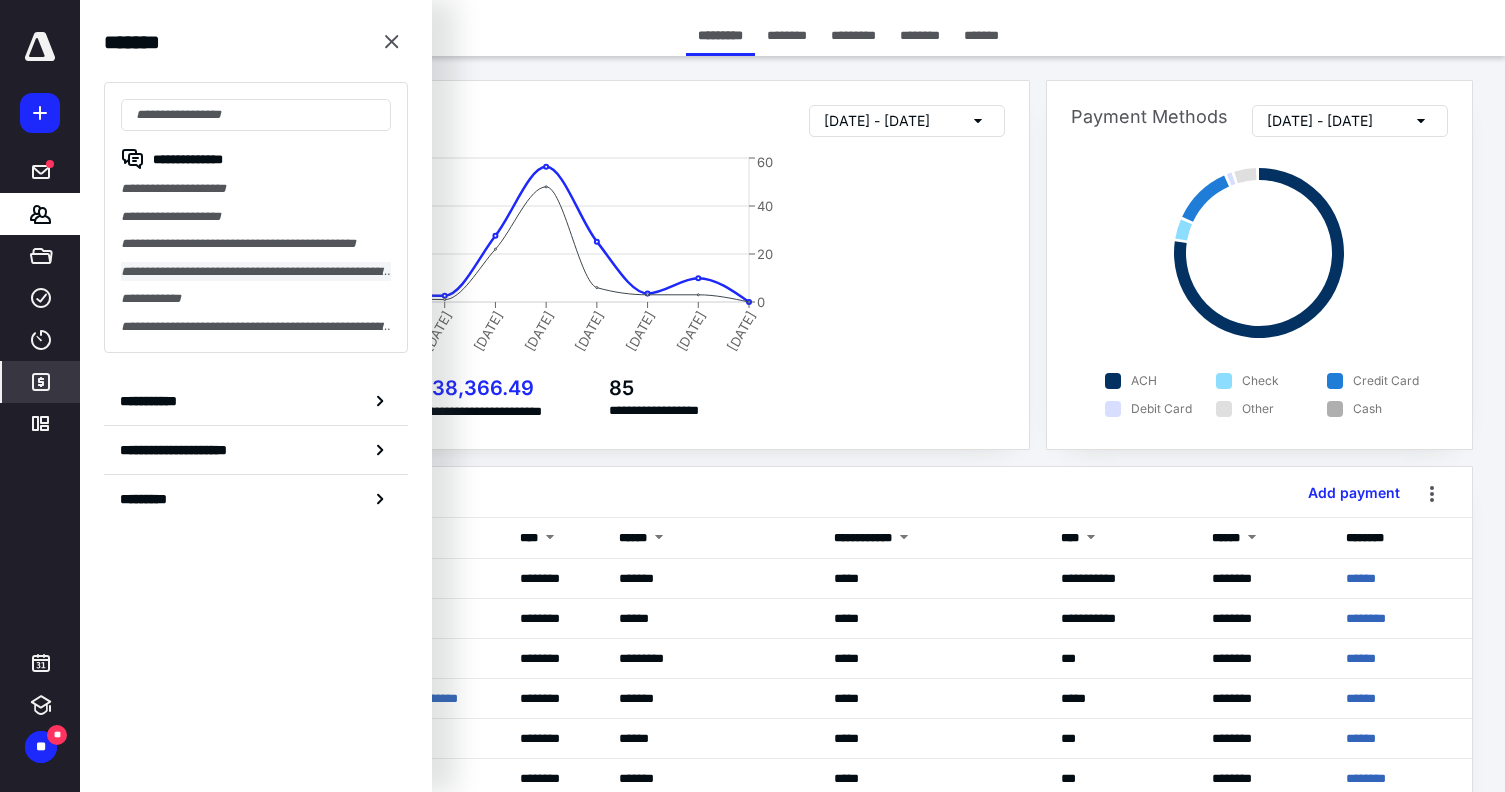 click on "**********" at bounding box center (256, 272) 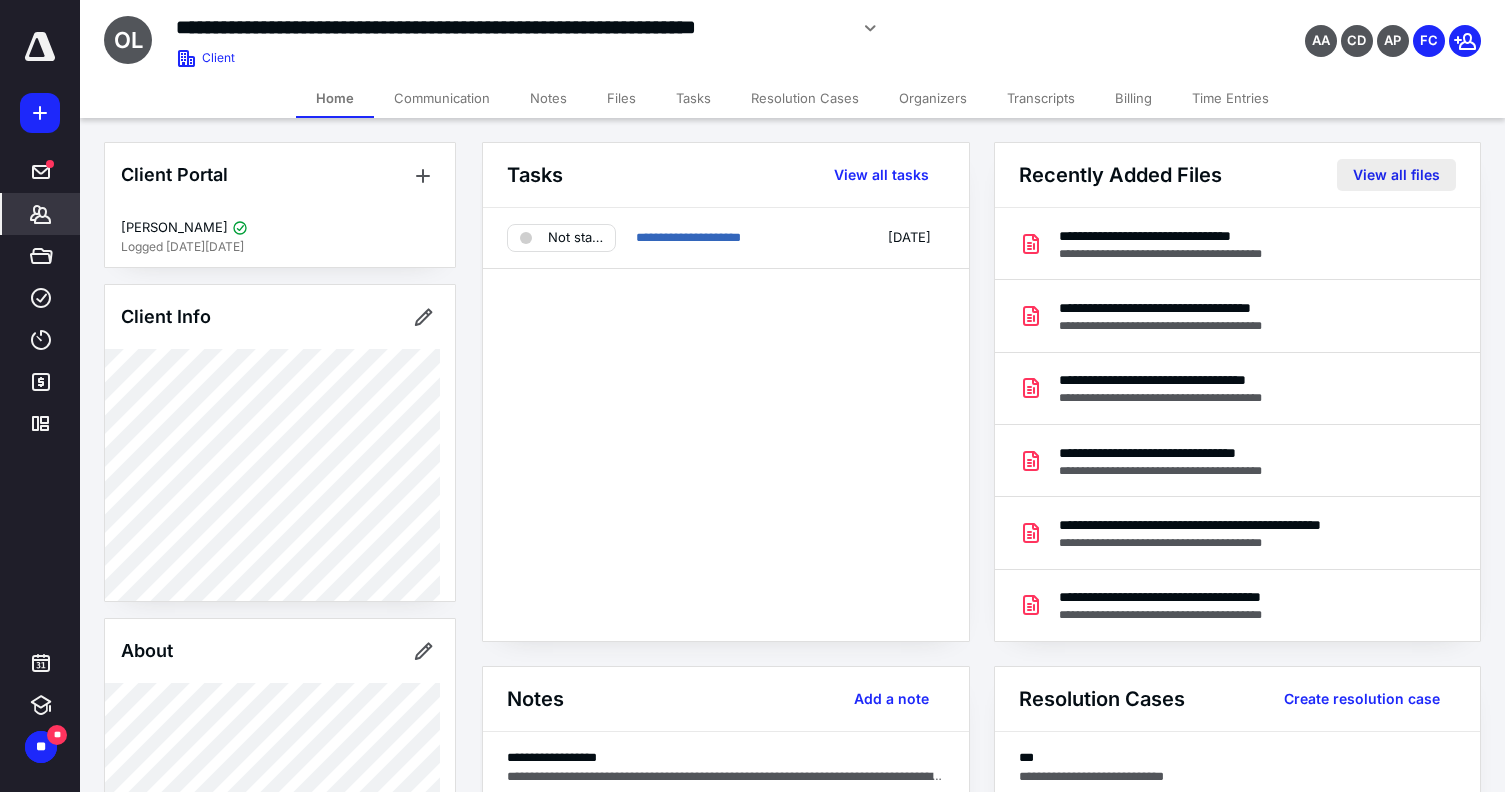 click on "View all files" at bounding box center (1396, 175) 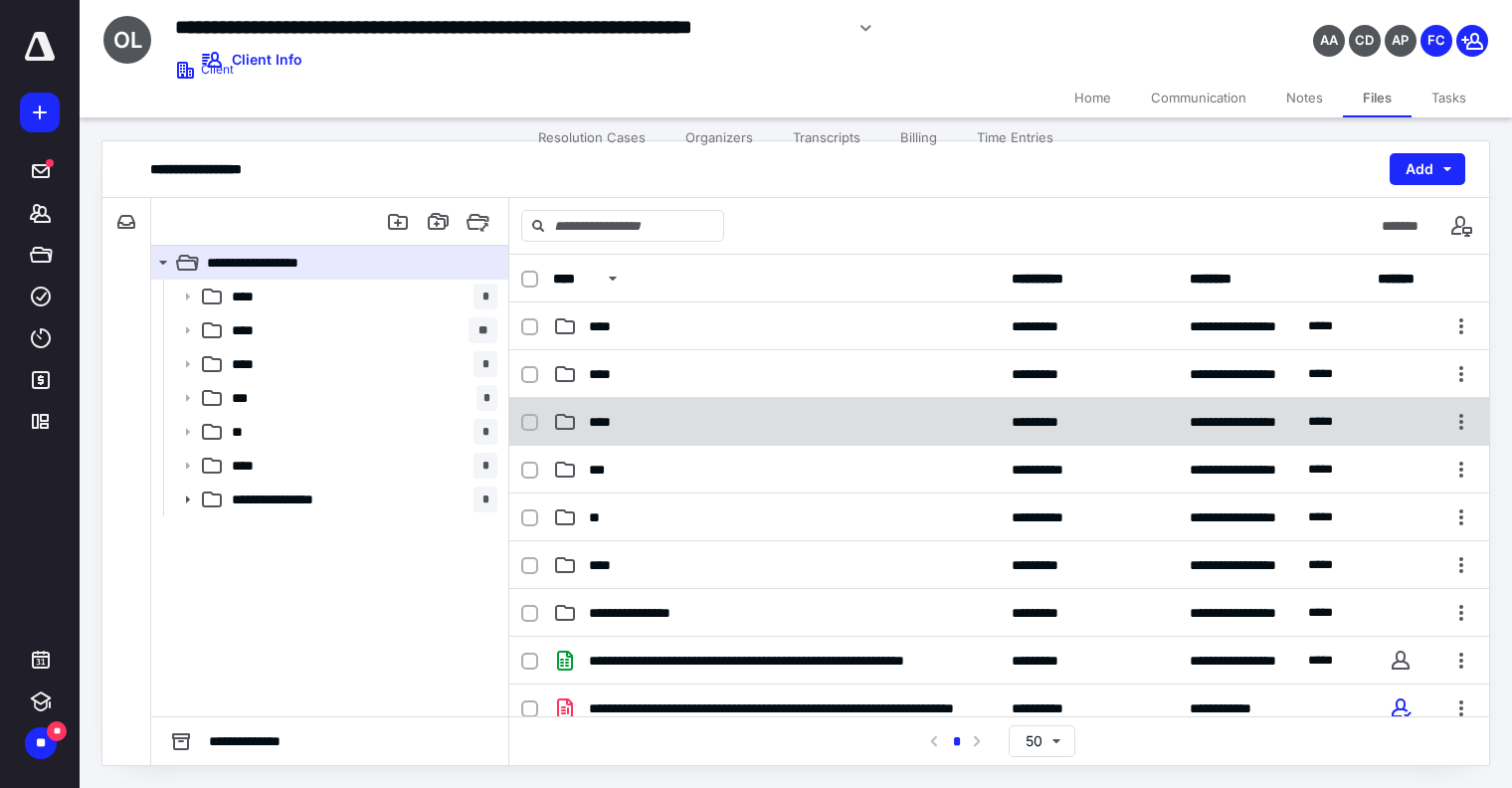 click on "****" at bounding box center (607, 422) 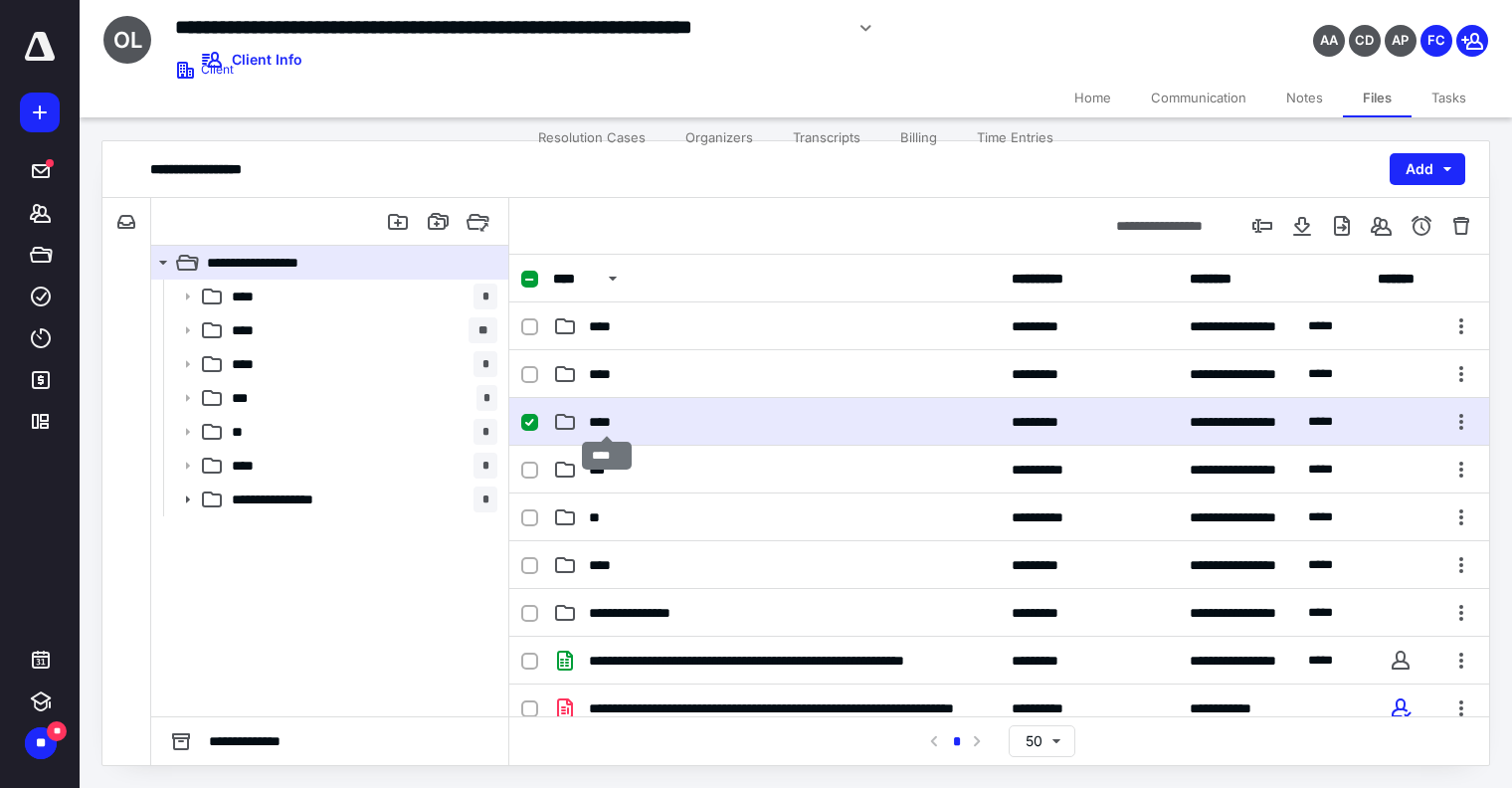 click on "****" at bounding box center [607, 422] 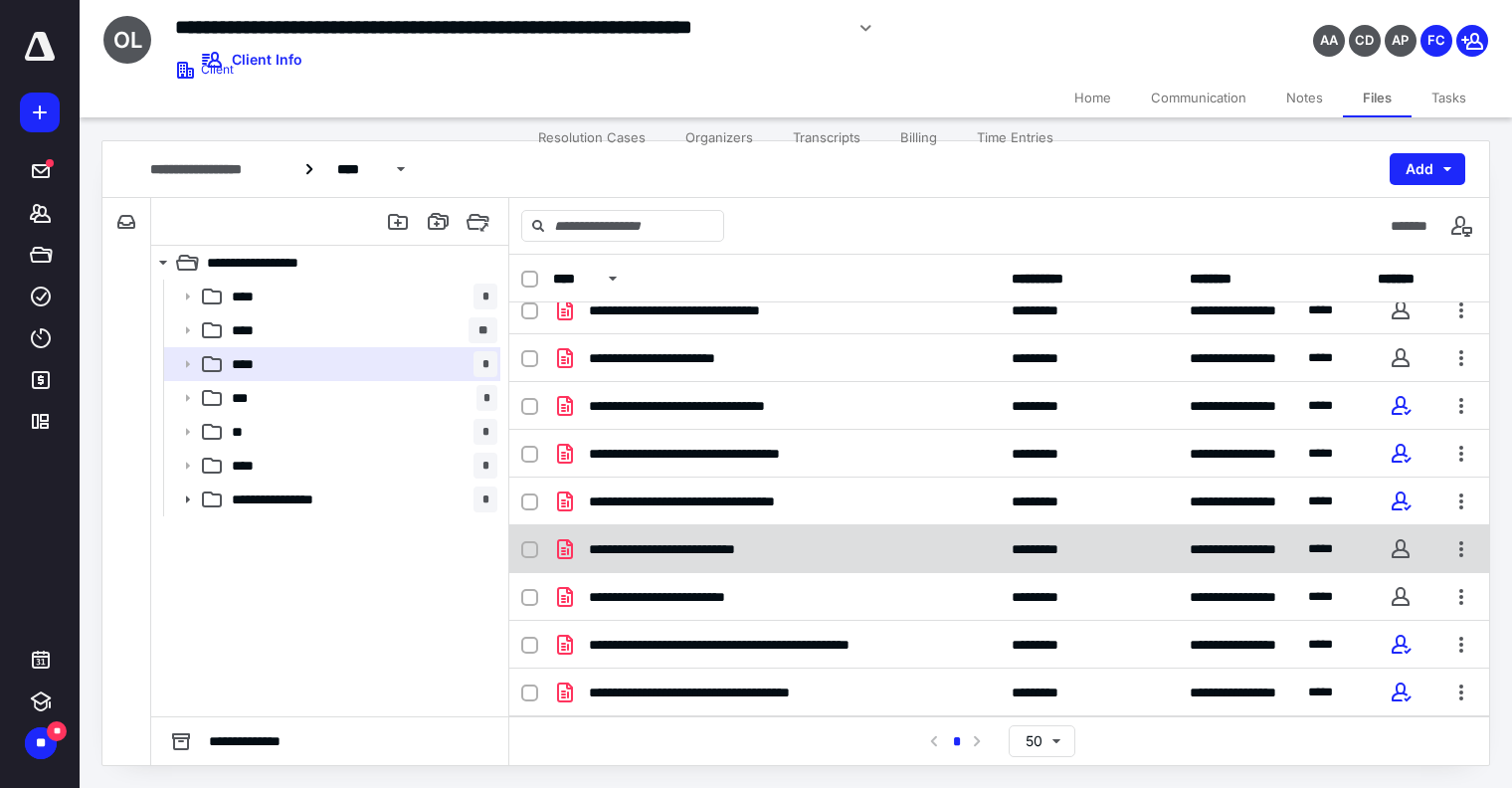 scroll, scrollTop: 0, scrollLeft: 0, axis: both 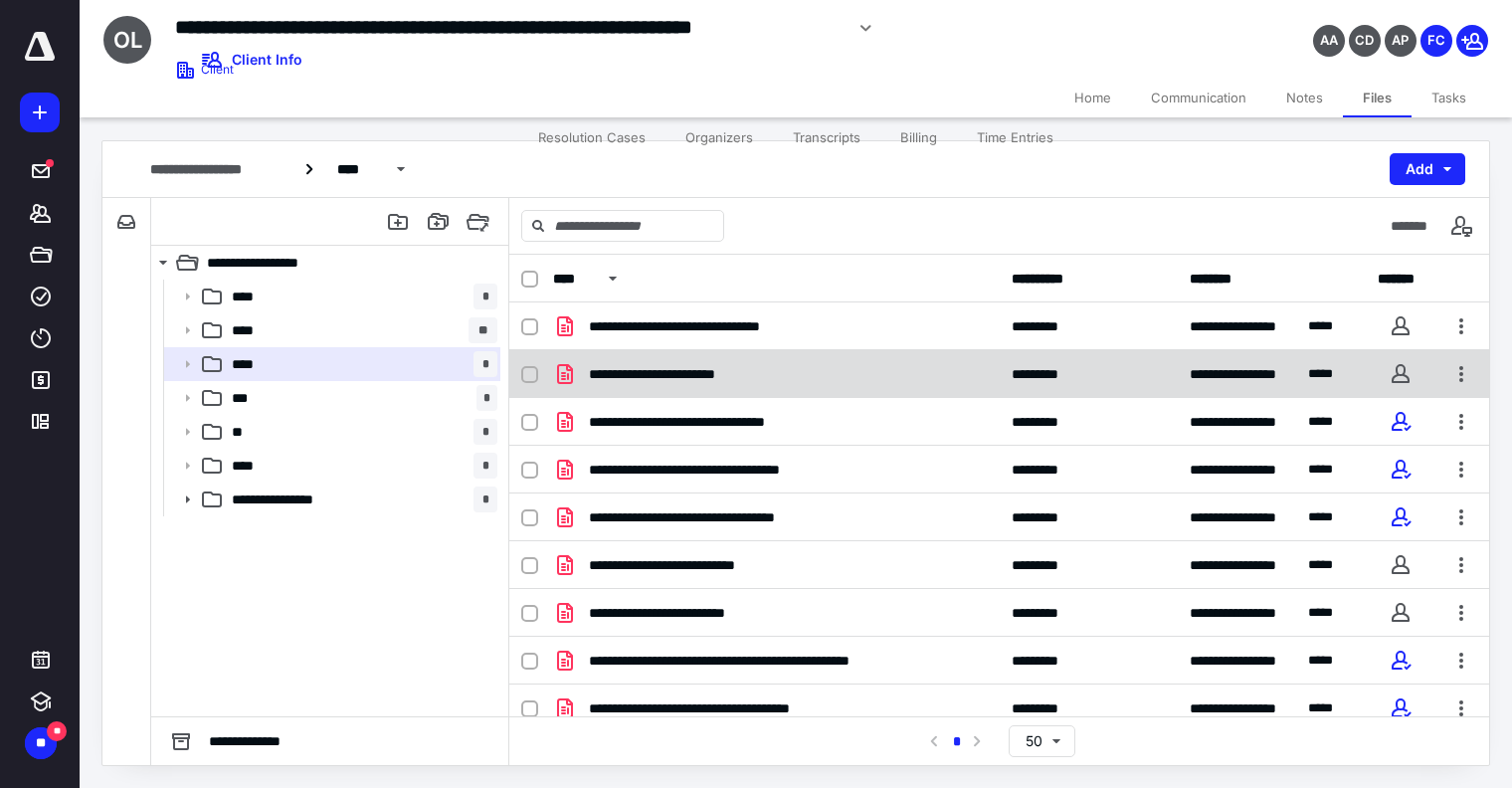 click on "**********" at bounding box center (679, 374) 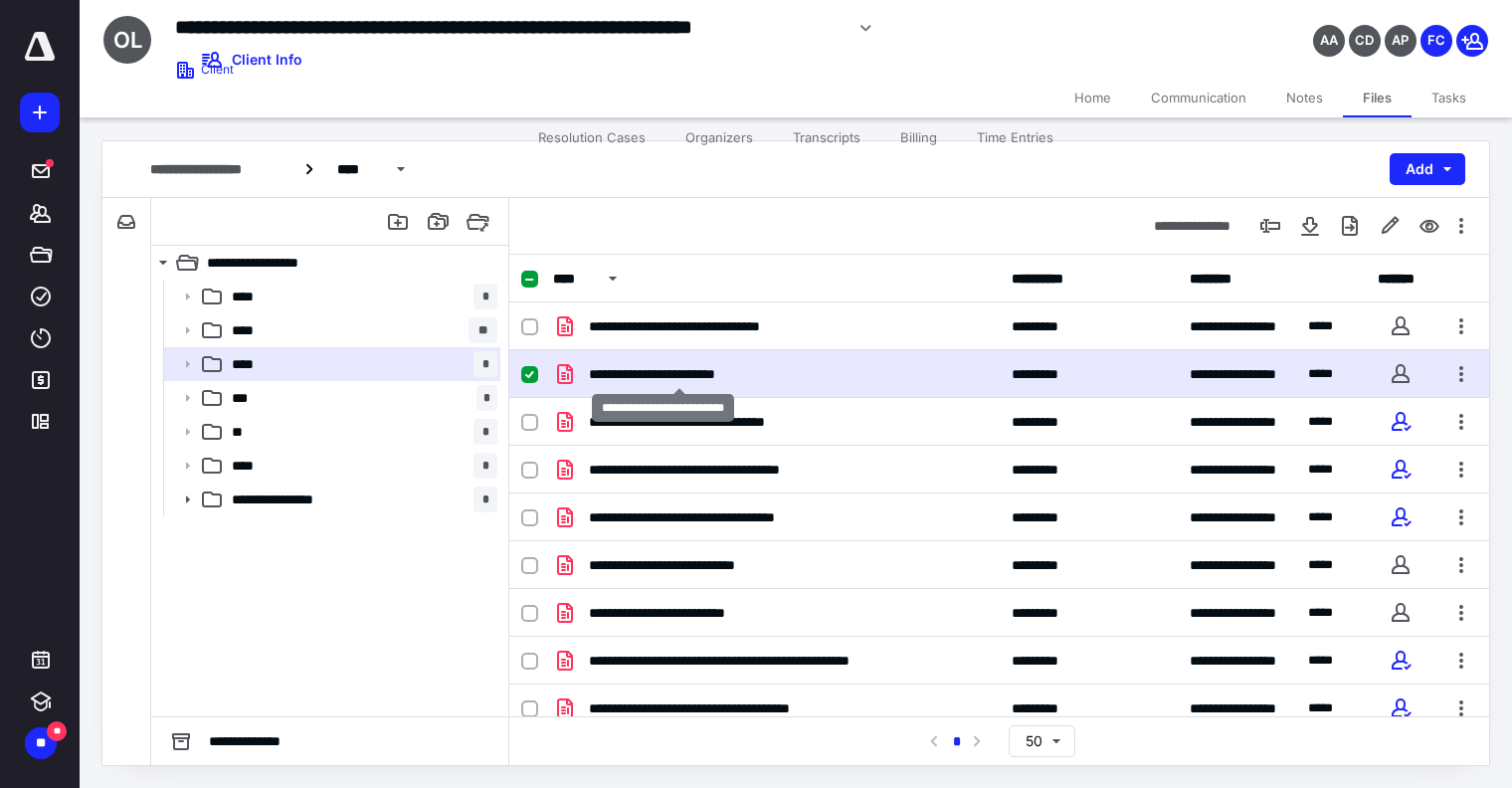 click on "**********" at bounding box center [679, 374] 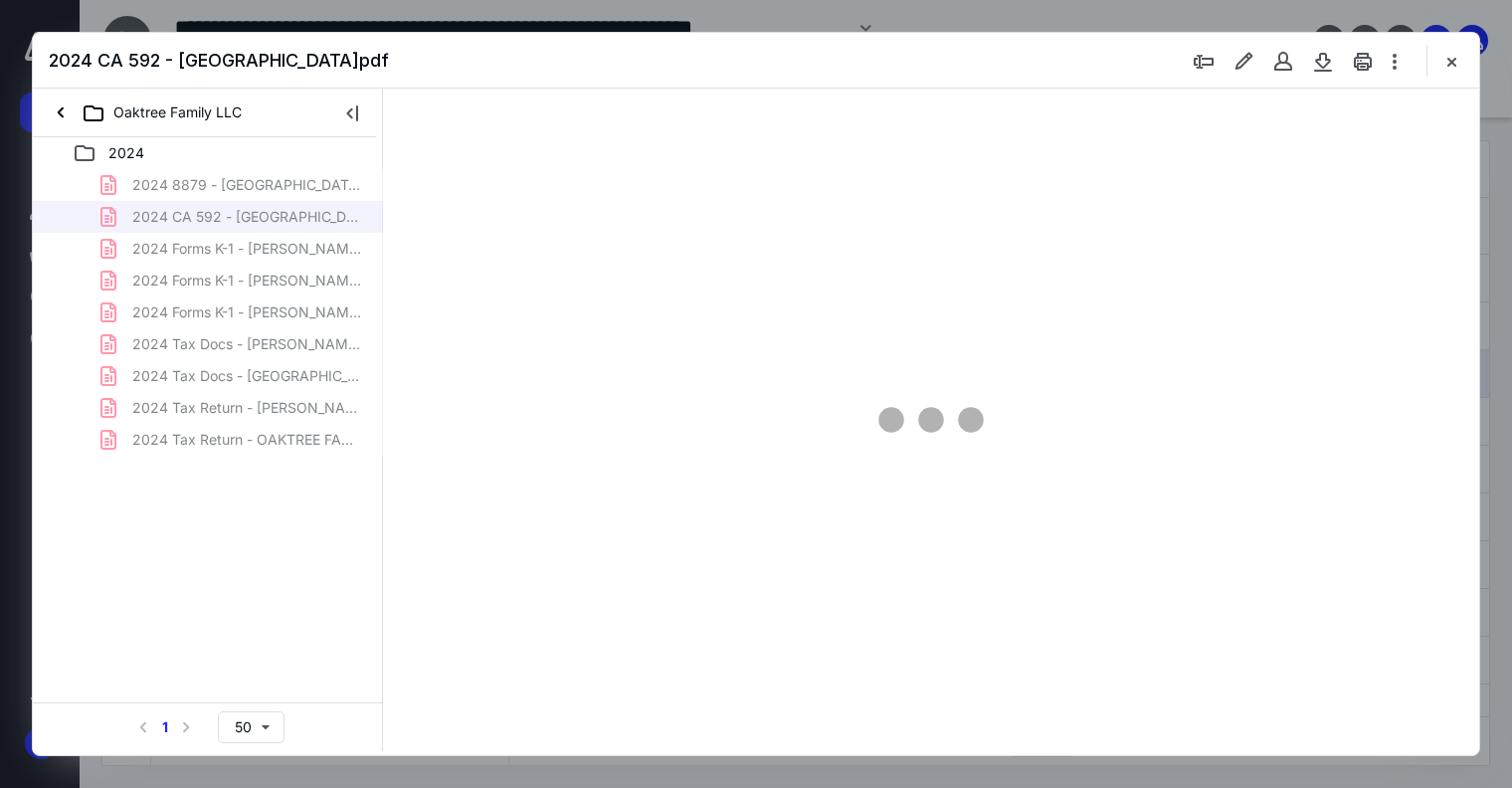 scroll, scrollTop: 0, scrollLeft: 0, axis: both 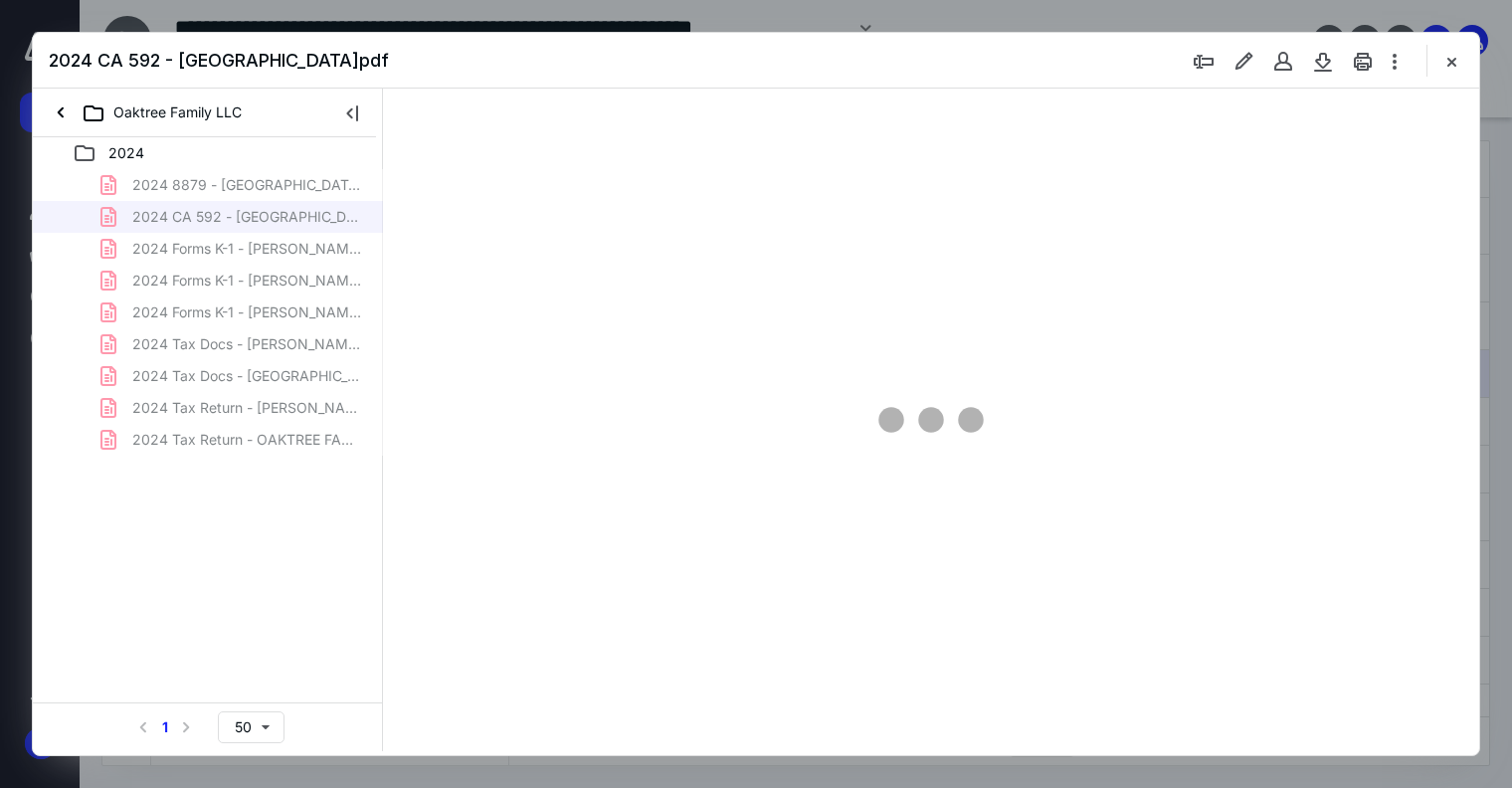 type on "74" 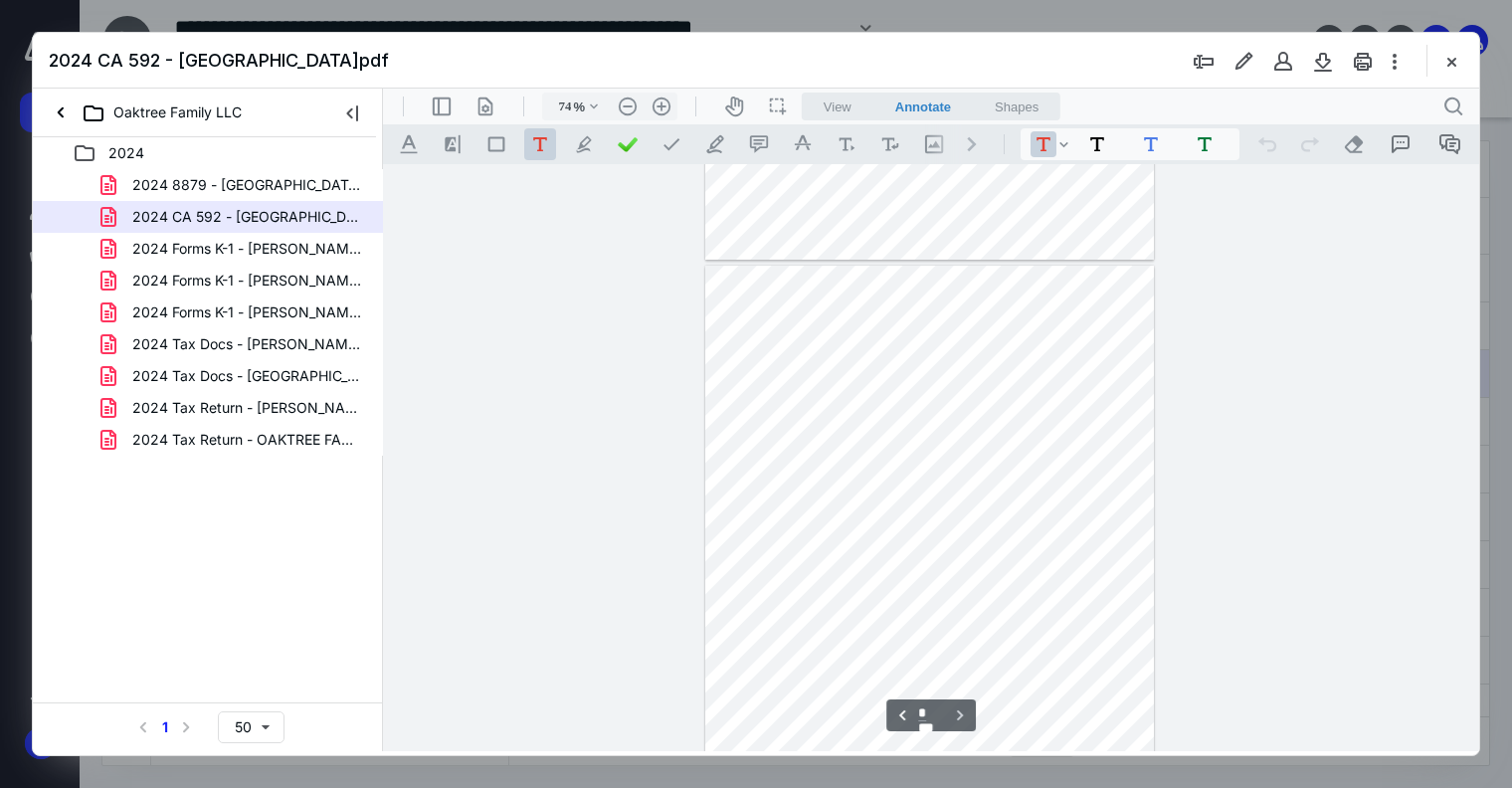scroll, scrollTop: 1171, scrollLeft: 0, axis: vertical 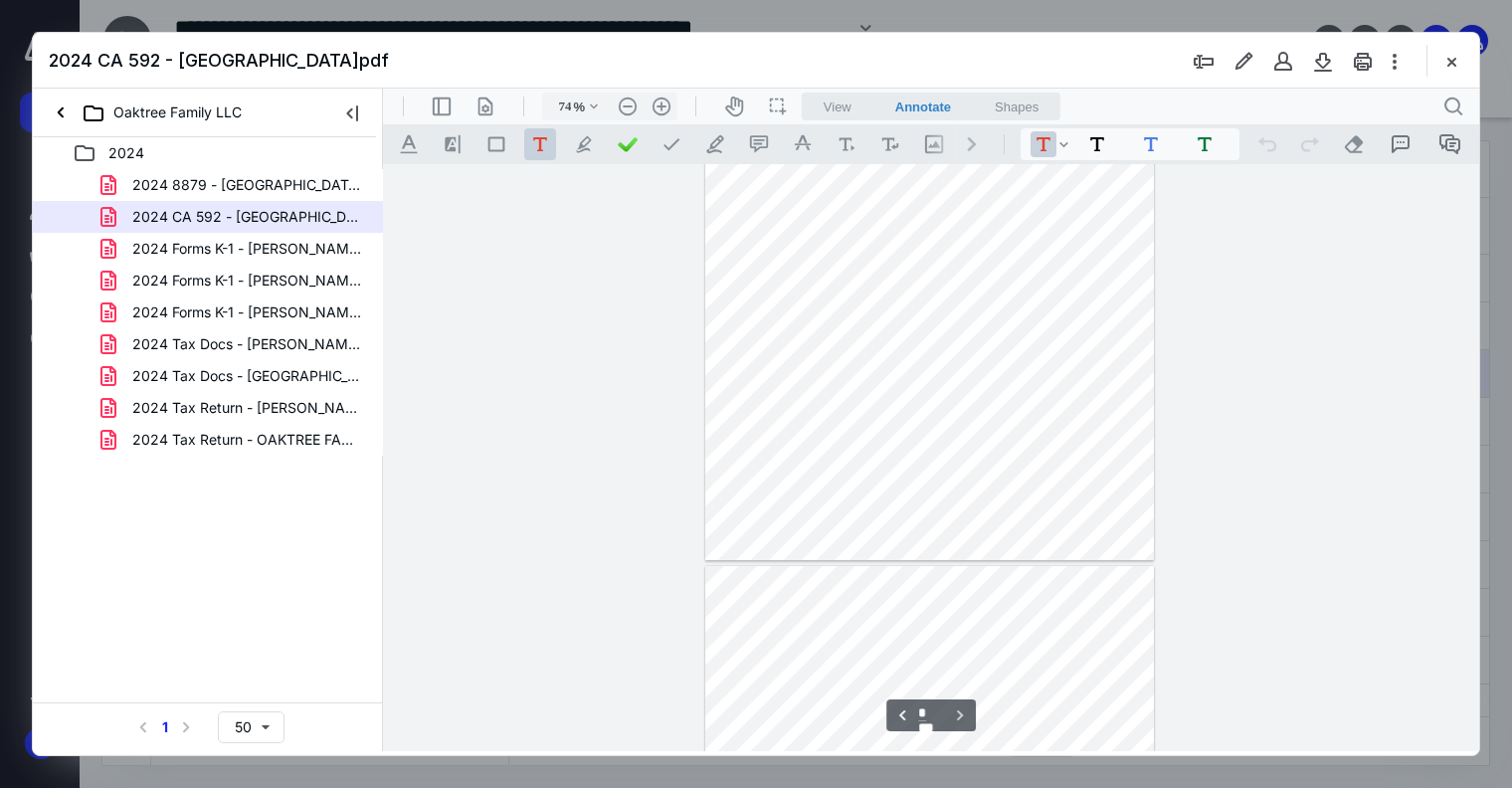 type on "*" 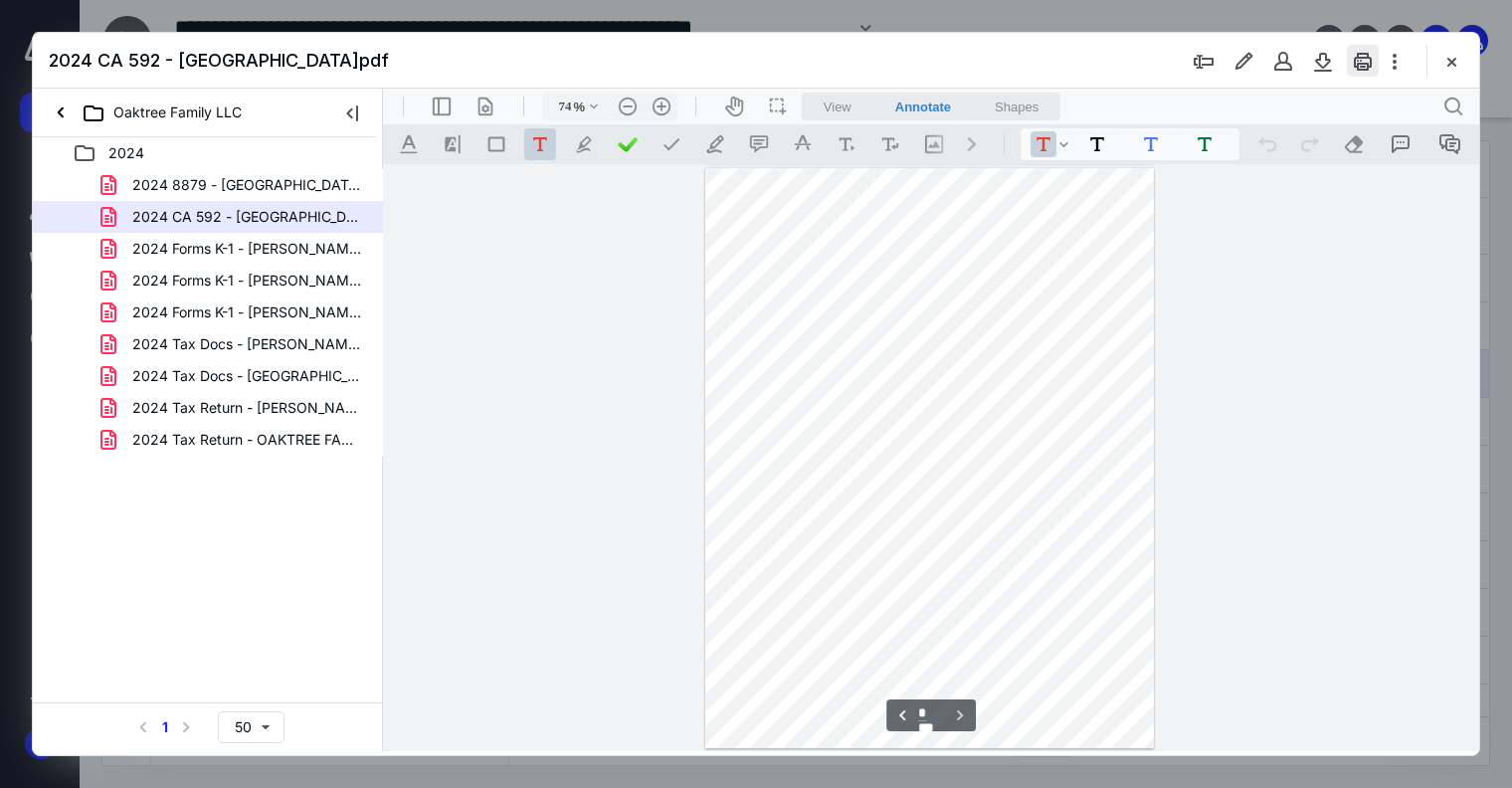 click at bounding box center [1363, 61] 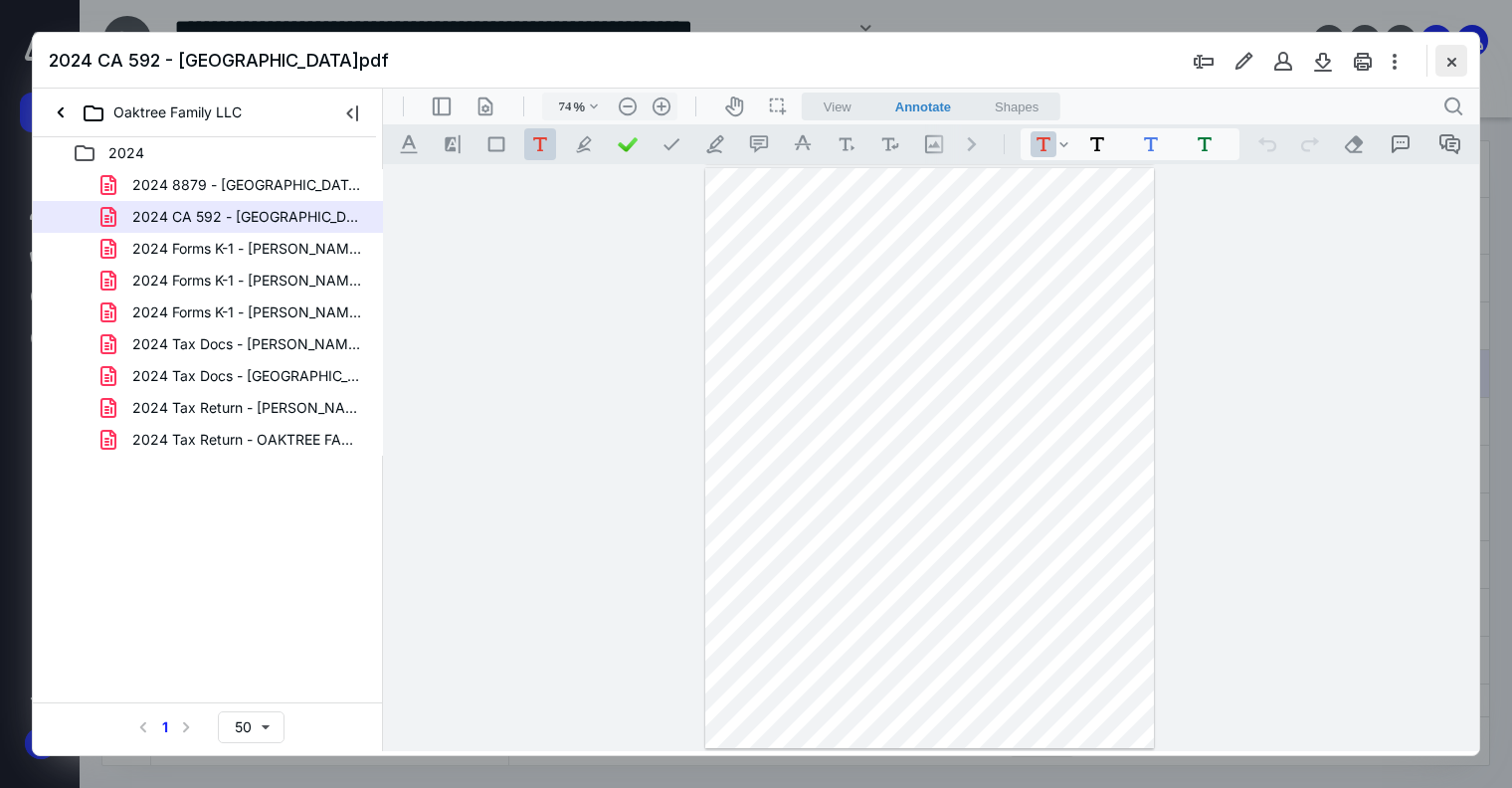click at bounding box center (1451, 61) 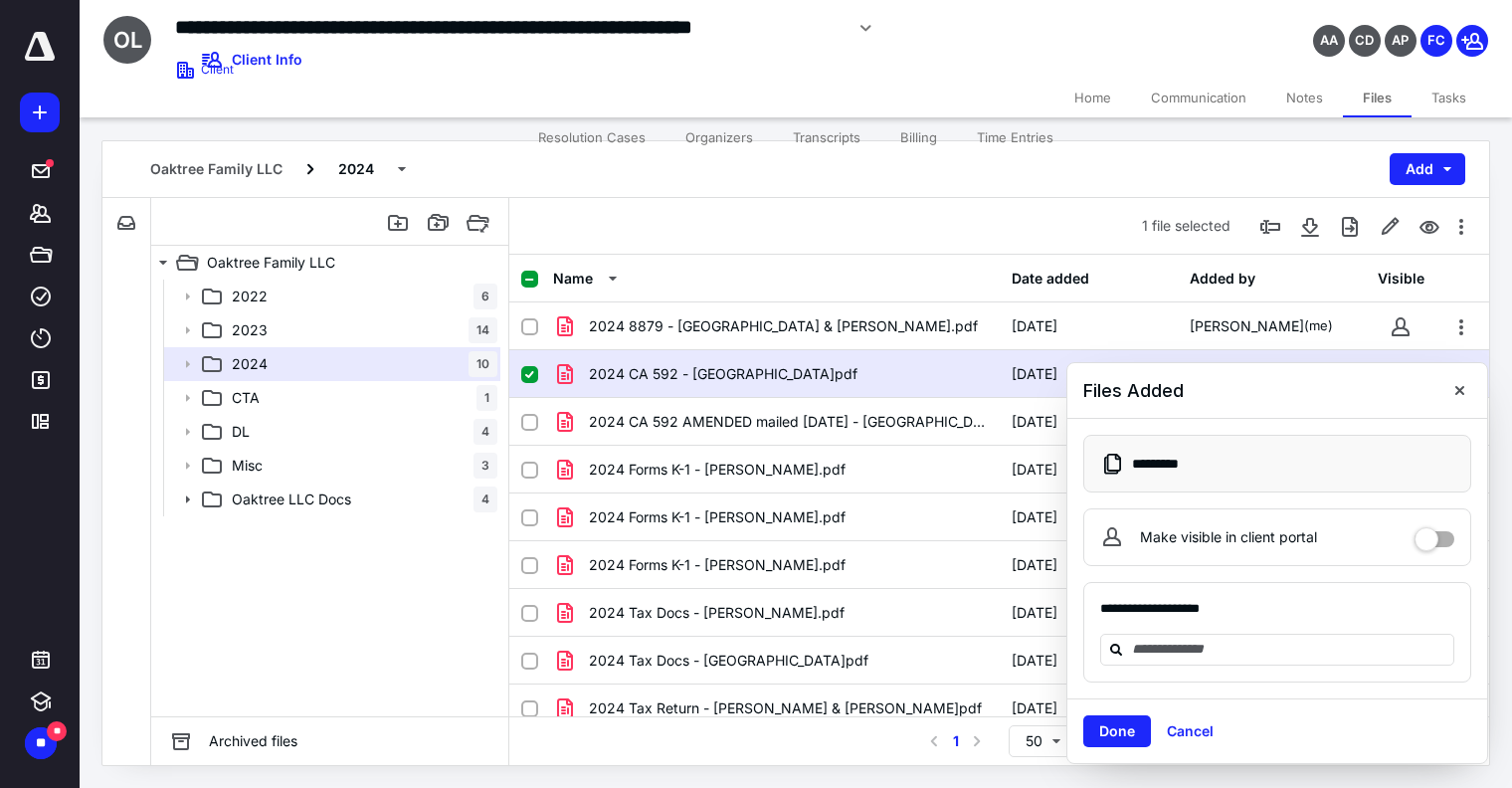 click on "Cancel" at bounding box center (1190, 731) 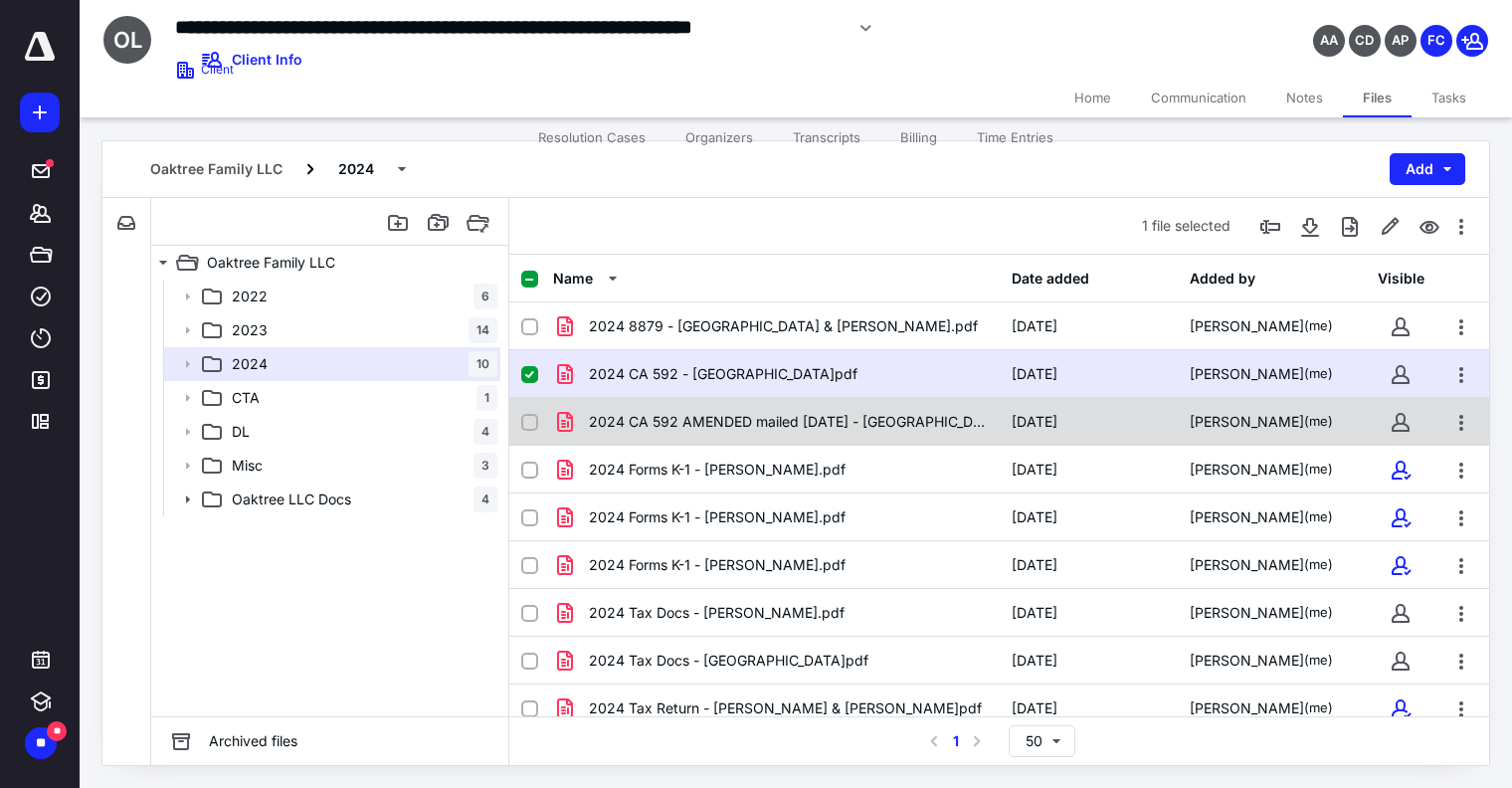 click on "2024 CA 592 AMENDED mailed 7-10-2025 - Oaktree.pdf" at bounding box center (788, 422) 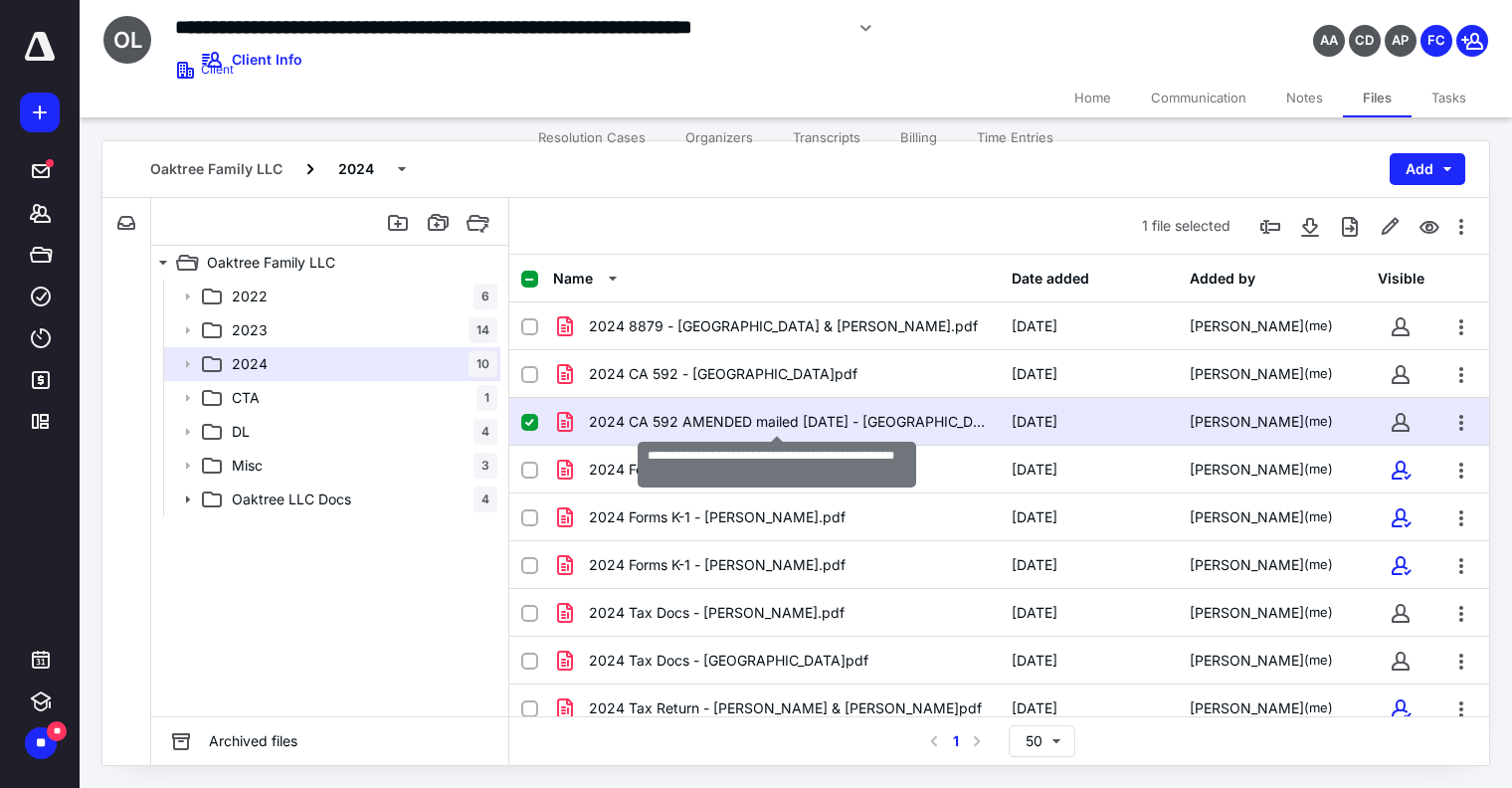 click on "2024 CA 592 AMENDED mailed 7-10-2025 - Oaktree.pdf" at bounding box center [788, 422] 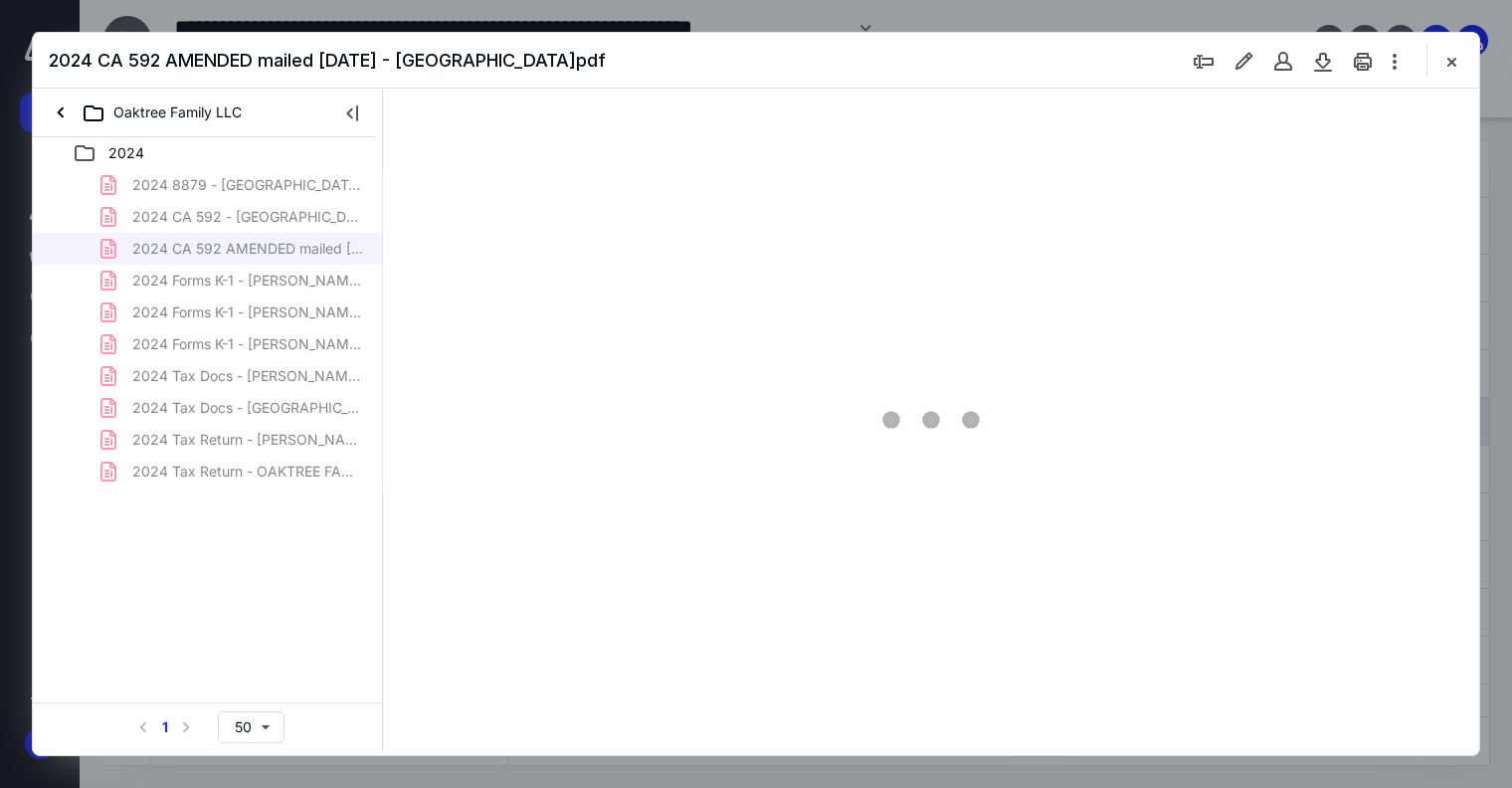 scroll, scrollTop: 0, scrollLeft: 0, axis: both 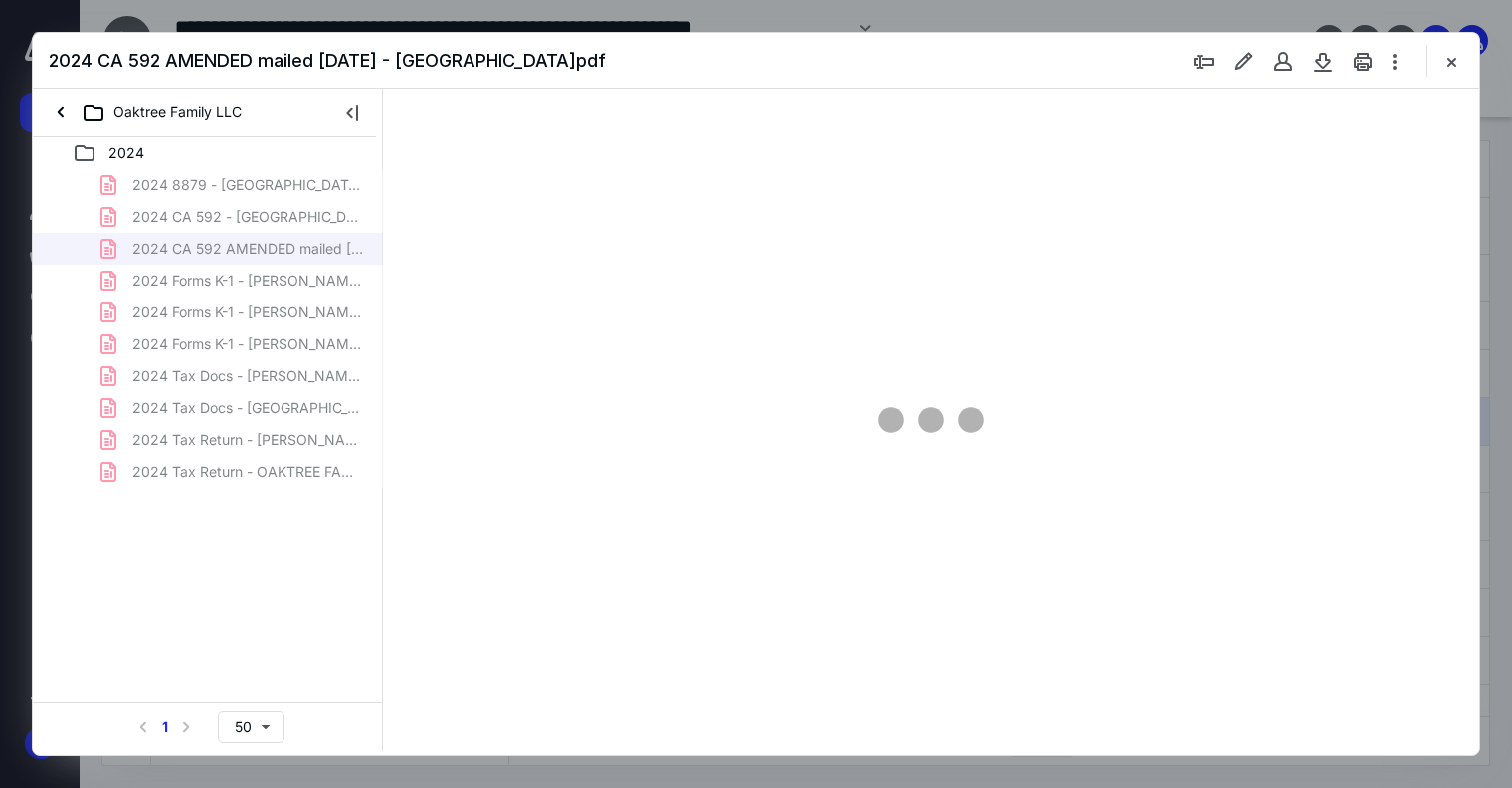 type on "74" 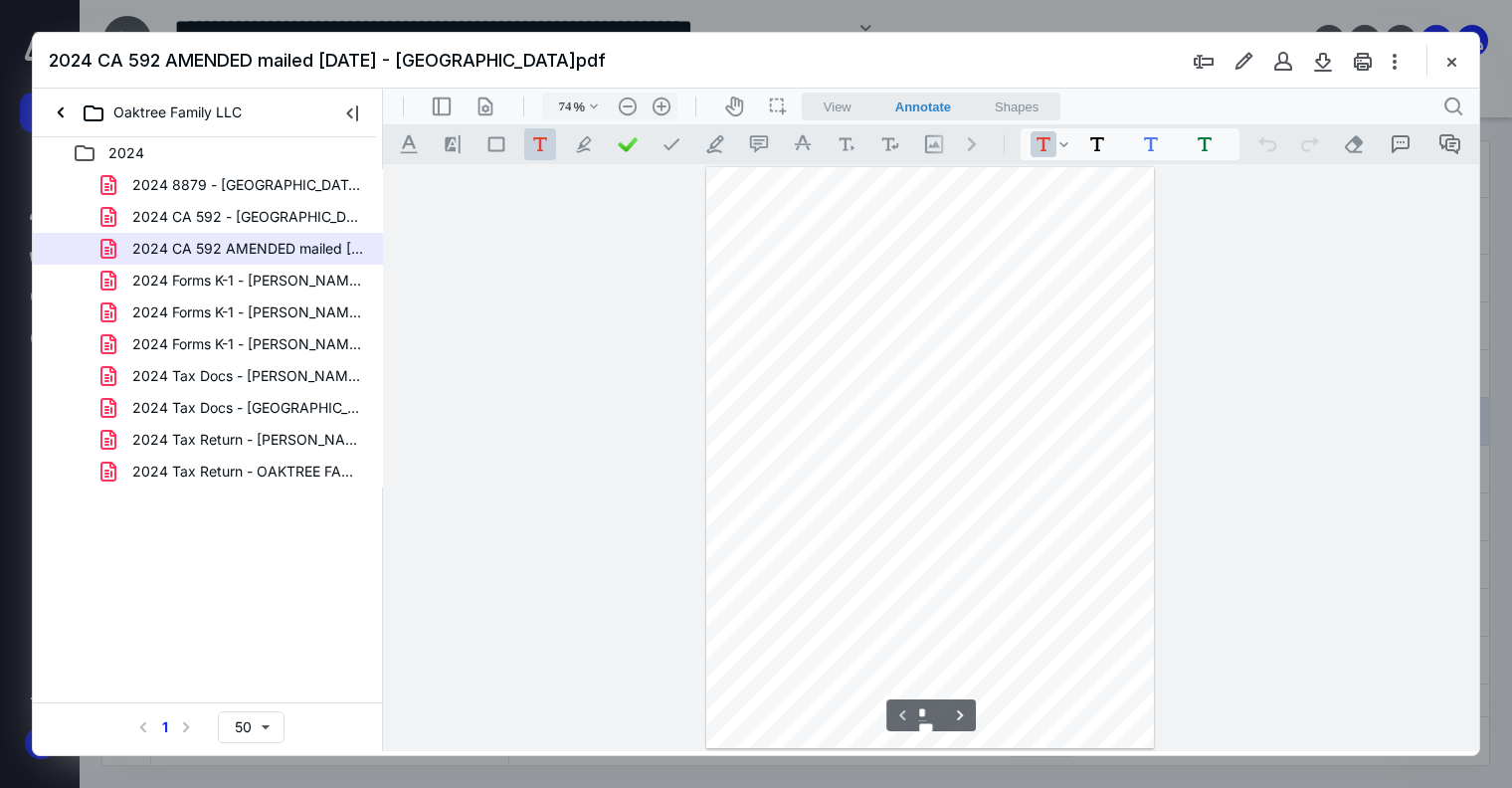 scroll, scrollTop: 79, scrollLeft: 0, axis: vertical 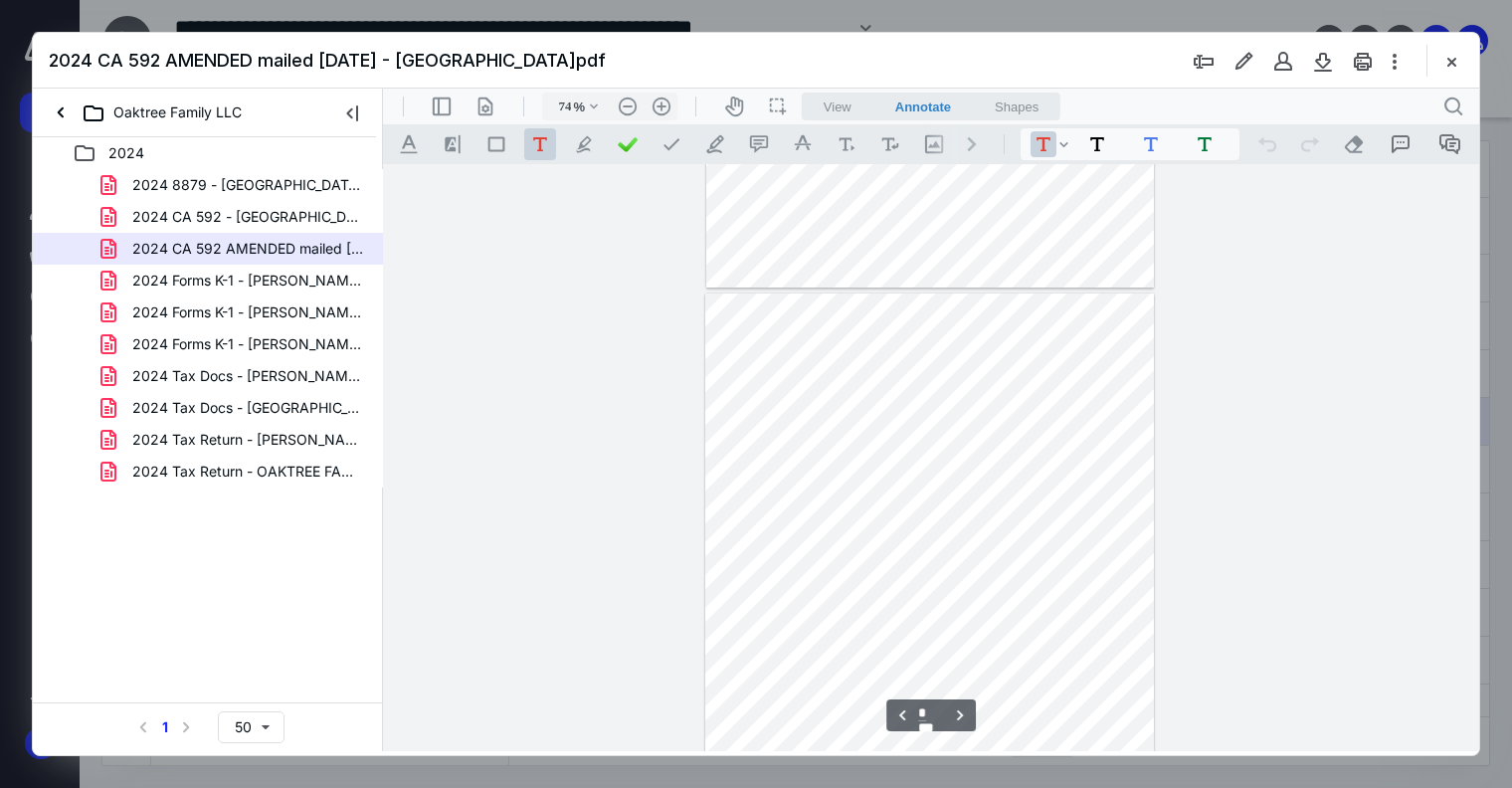 type on "*" 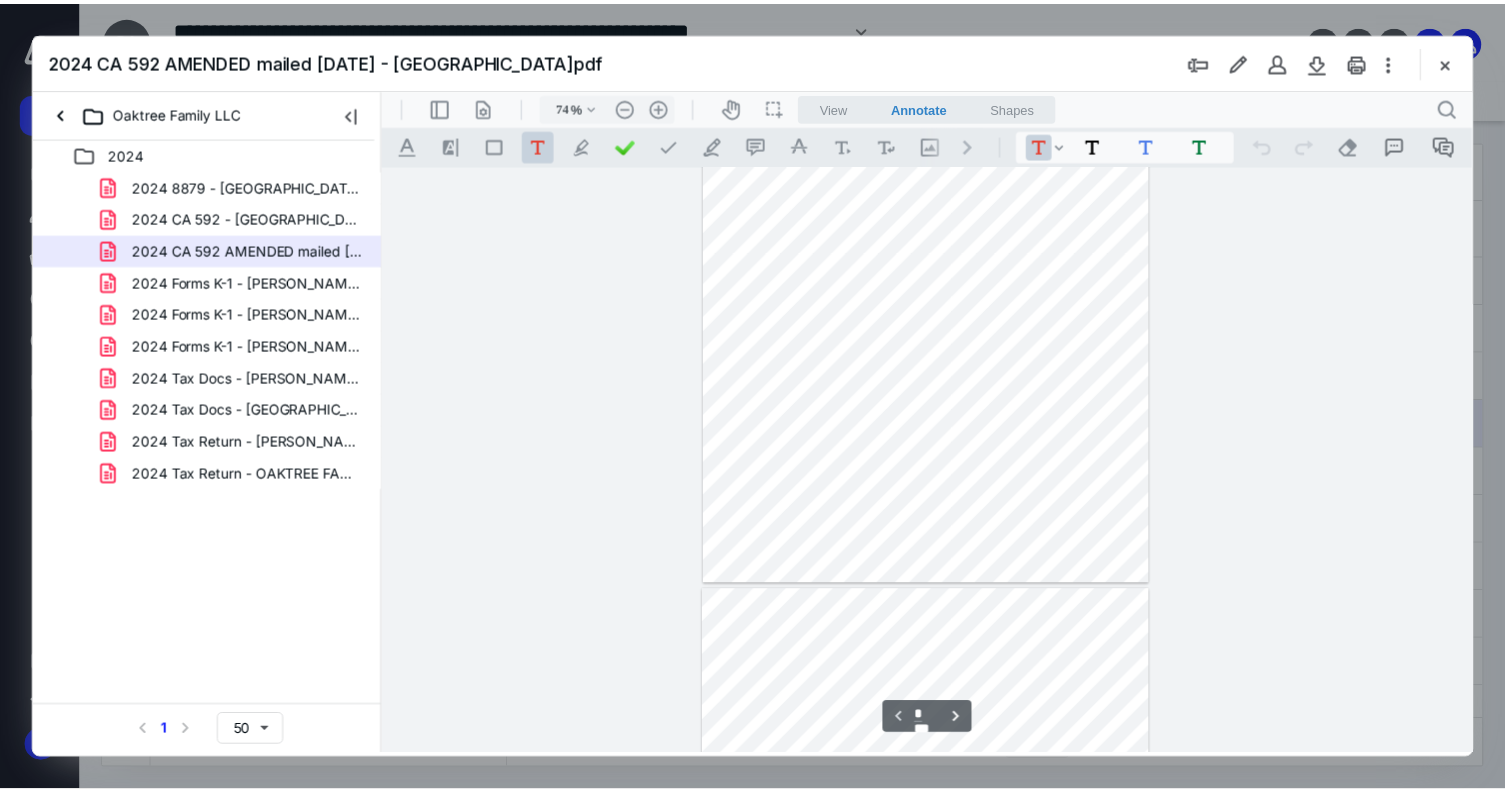 scroll, scrollTop: 132, scrollLeft: 0, axis: vertical 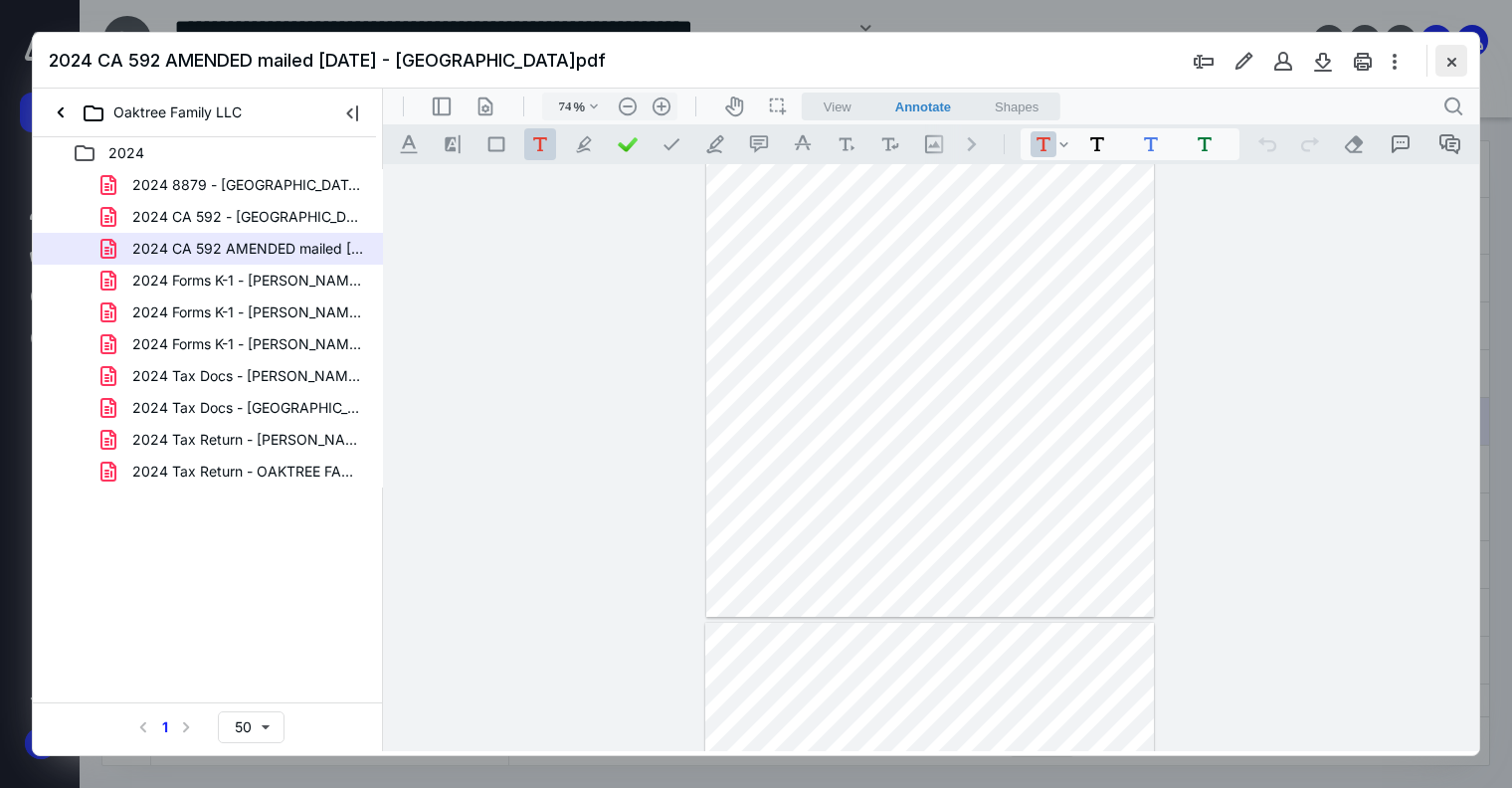 click at bounding box center (1451, 61) 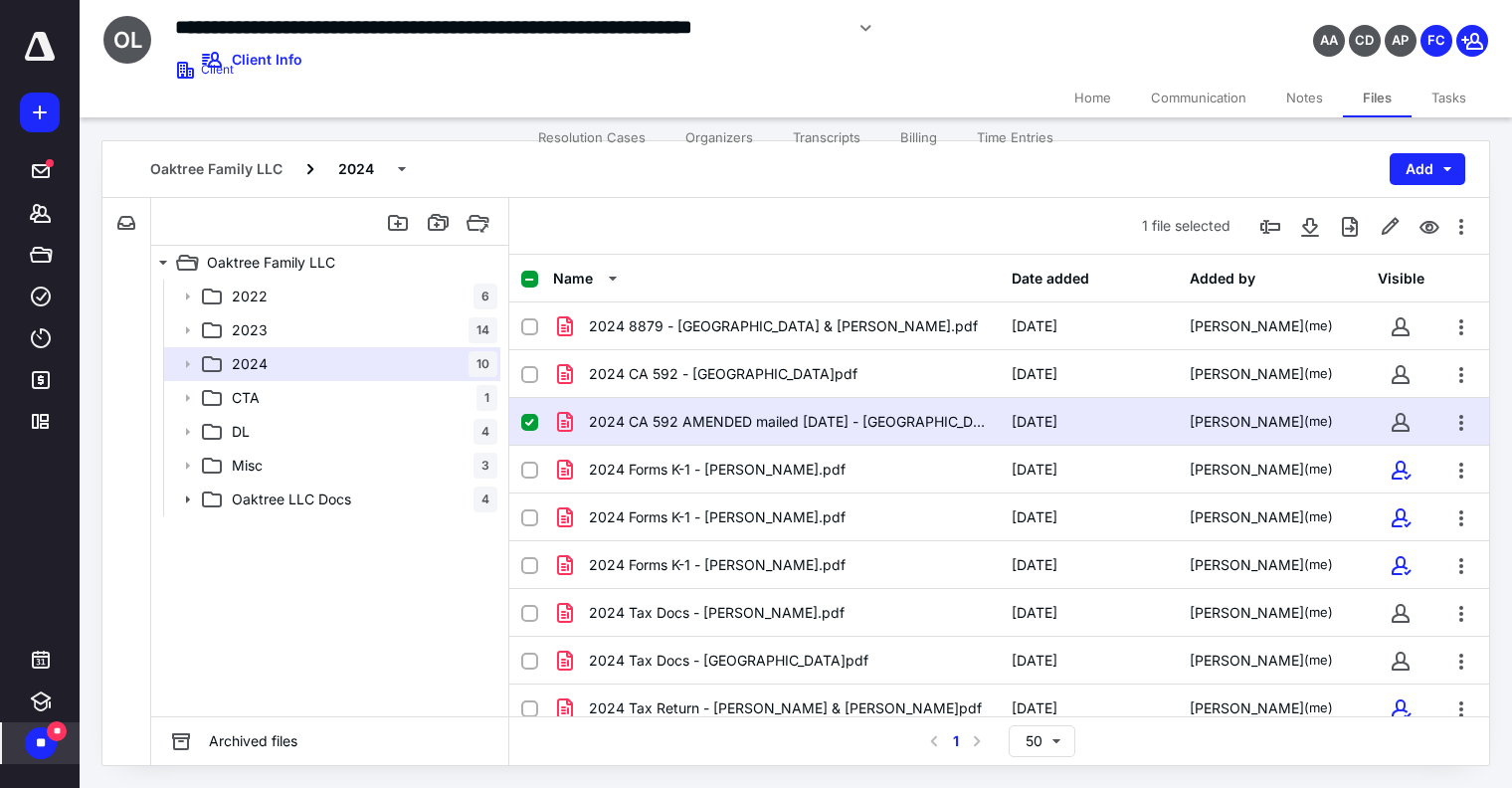 click on "**" at bounding box center [57, 731] 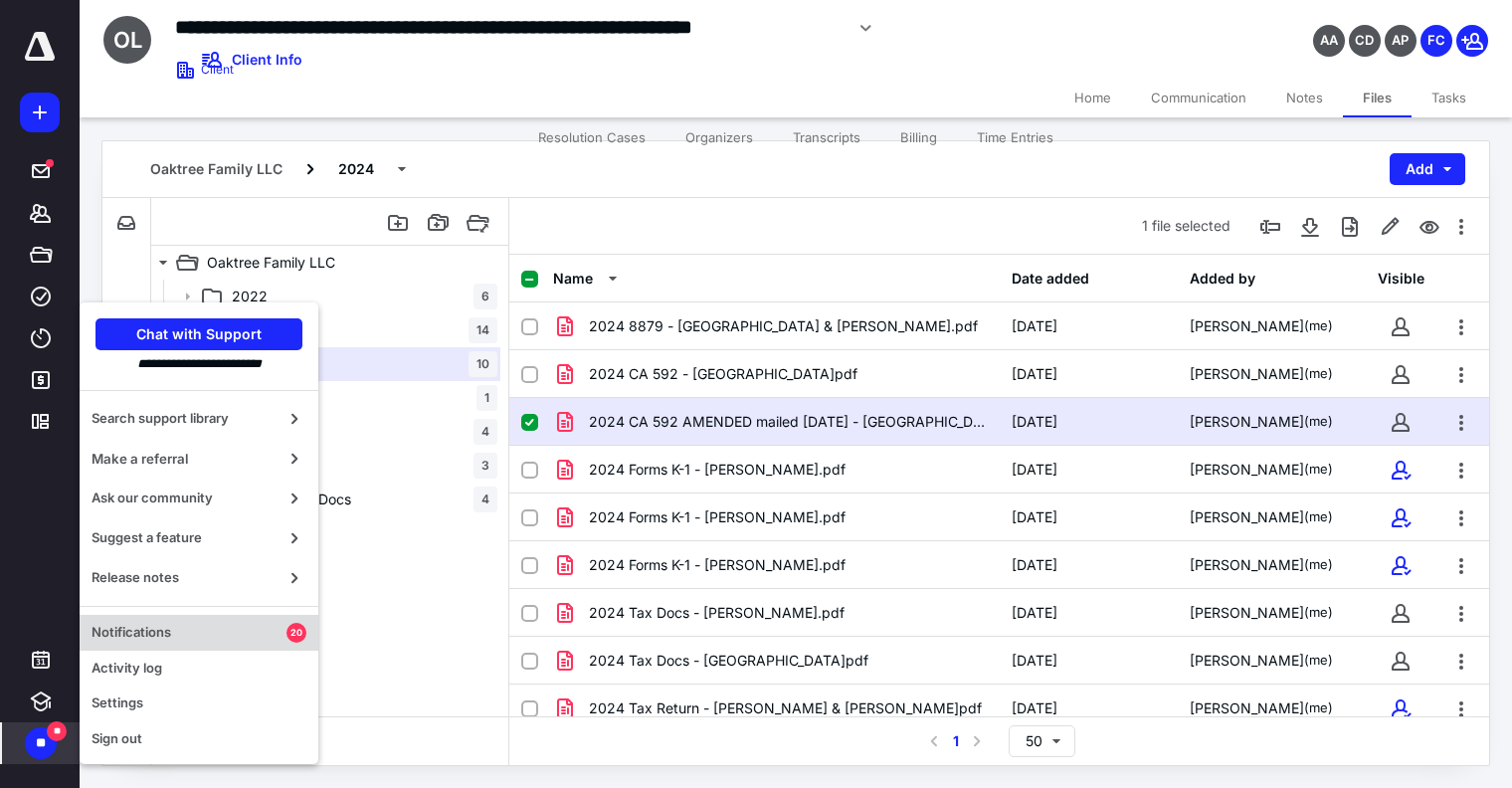 click on "Notifications" at bounding box center (189, 633) 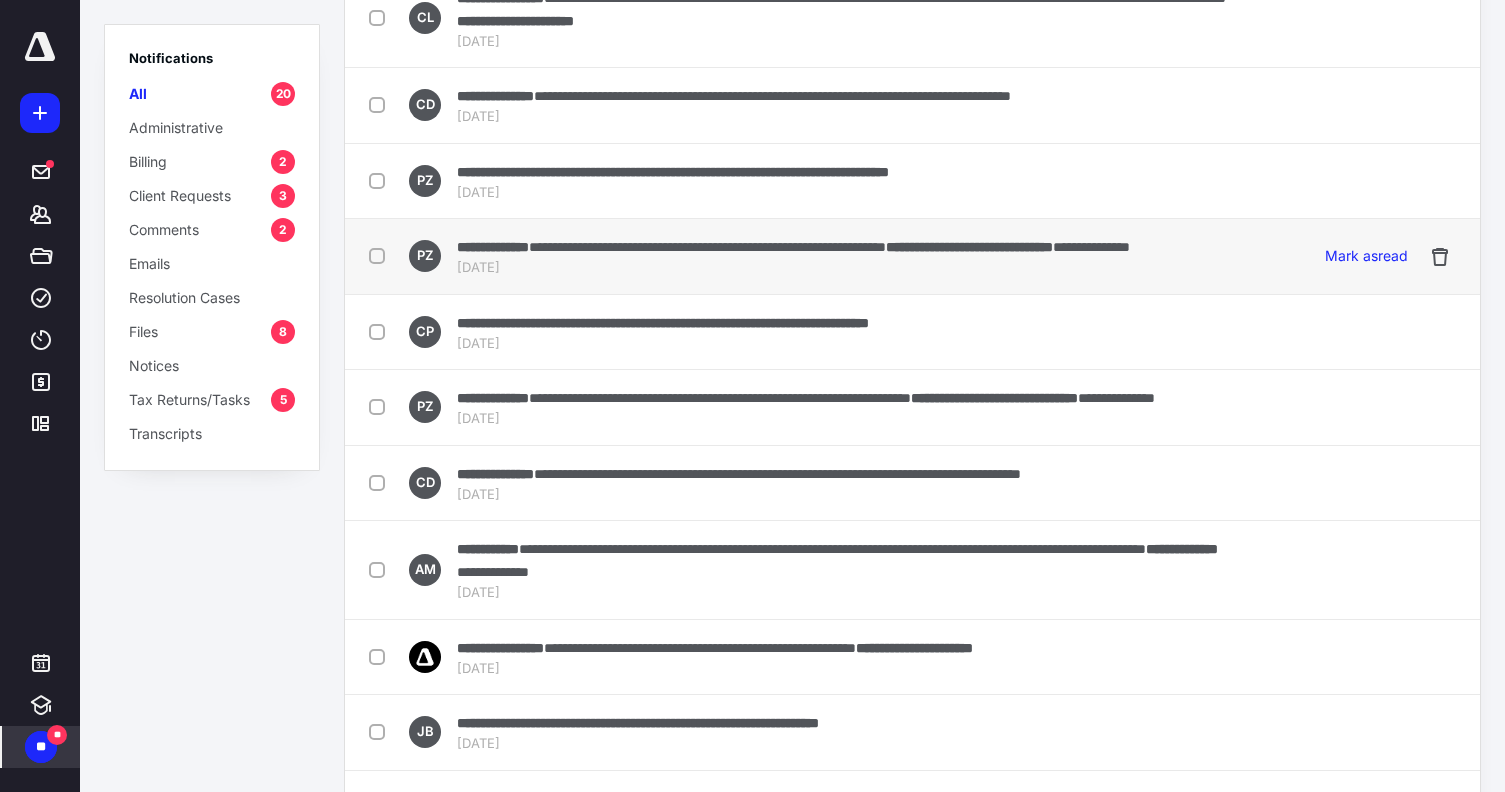 scroll, scrollTop: 0, scrollLeft: 0, axis: both 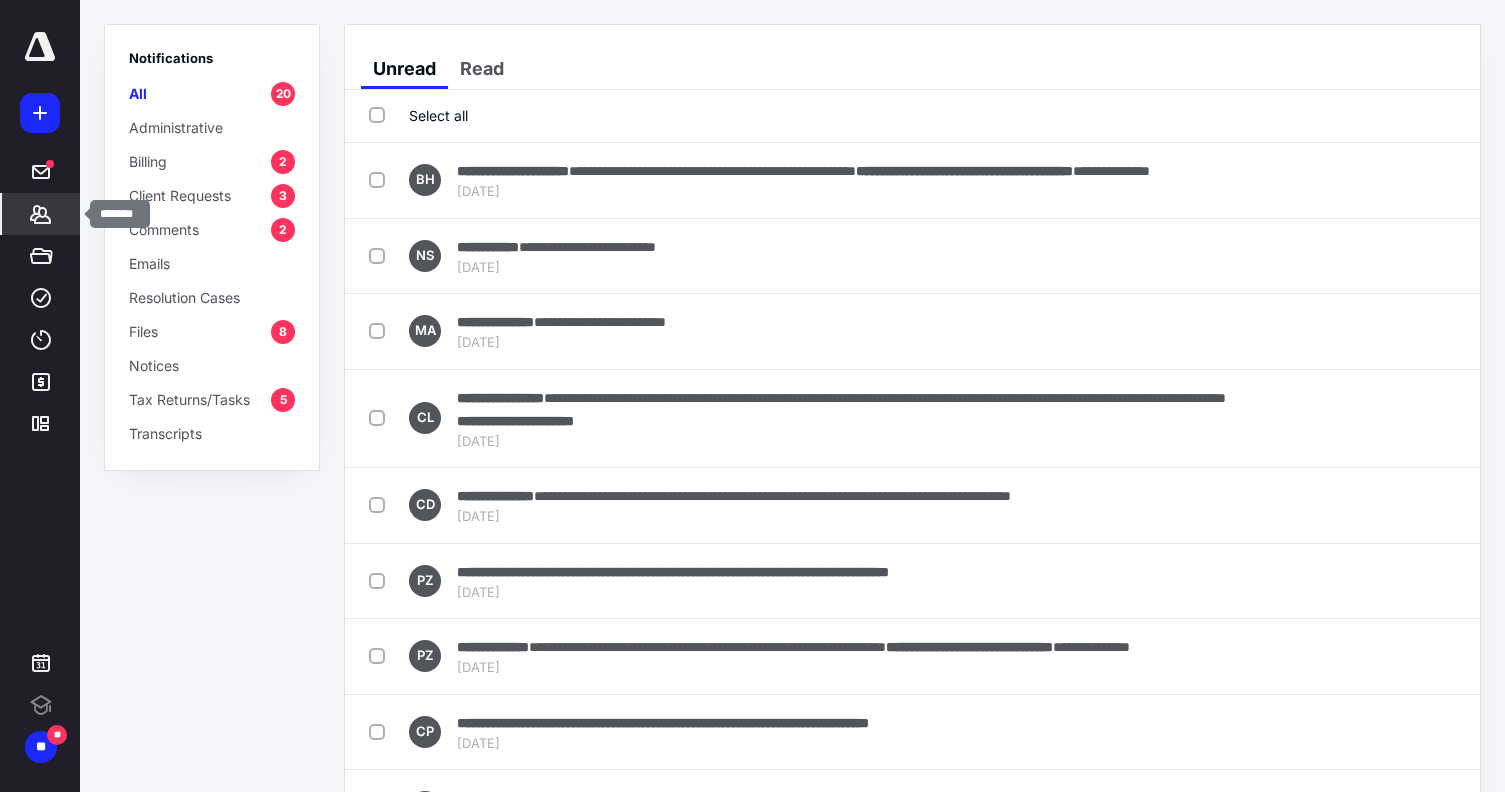 click 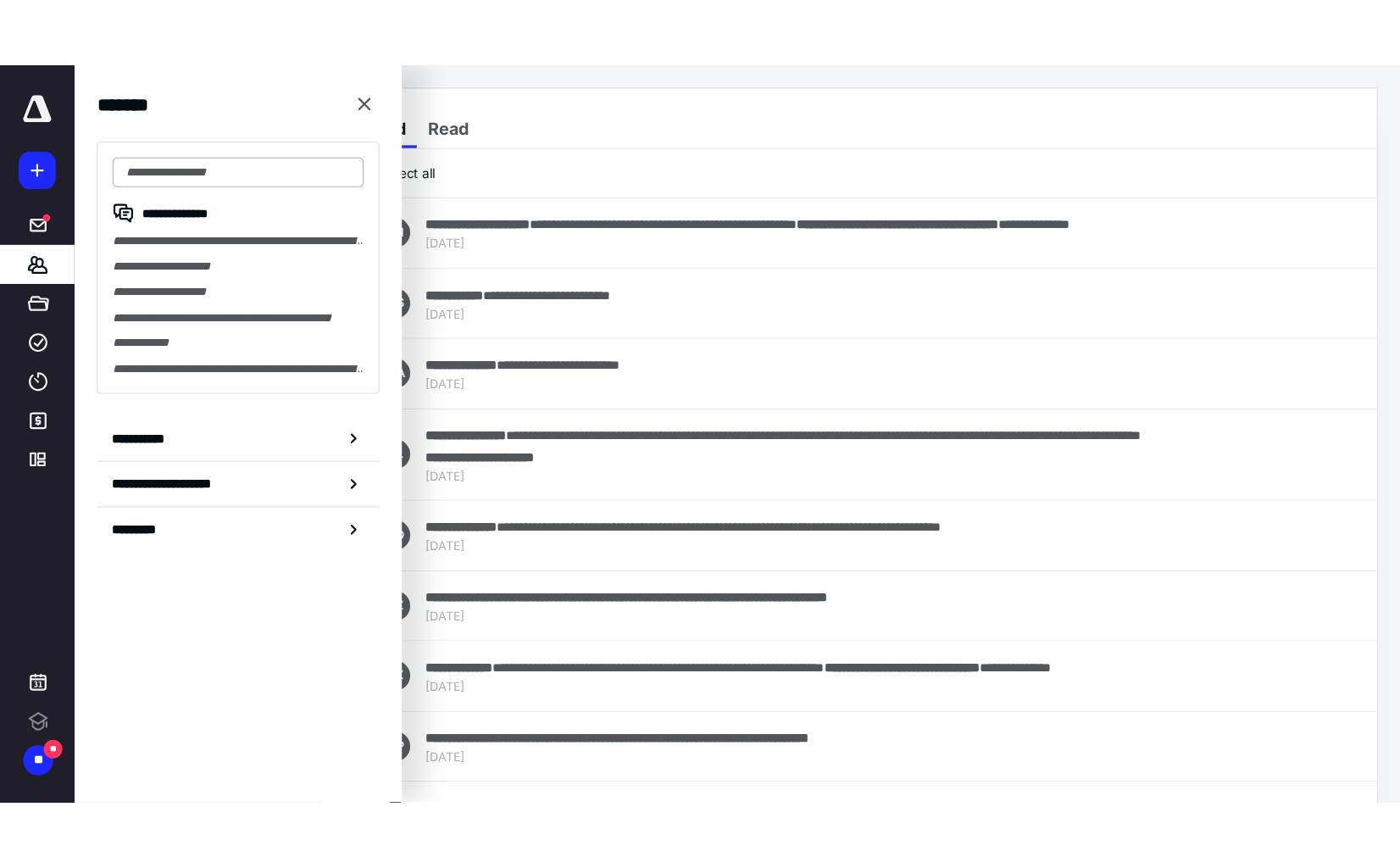 scroll, scrollTop: 0, scrollLeft: 0, axis: both 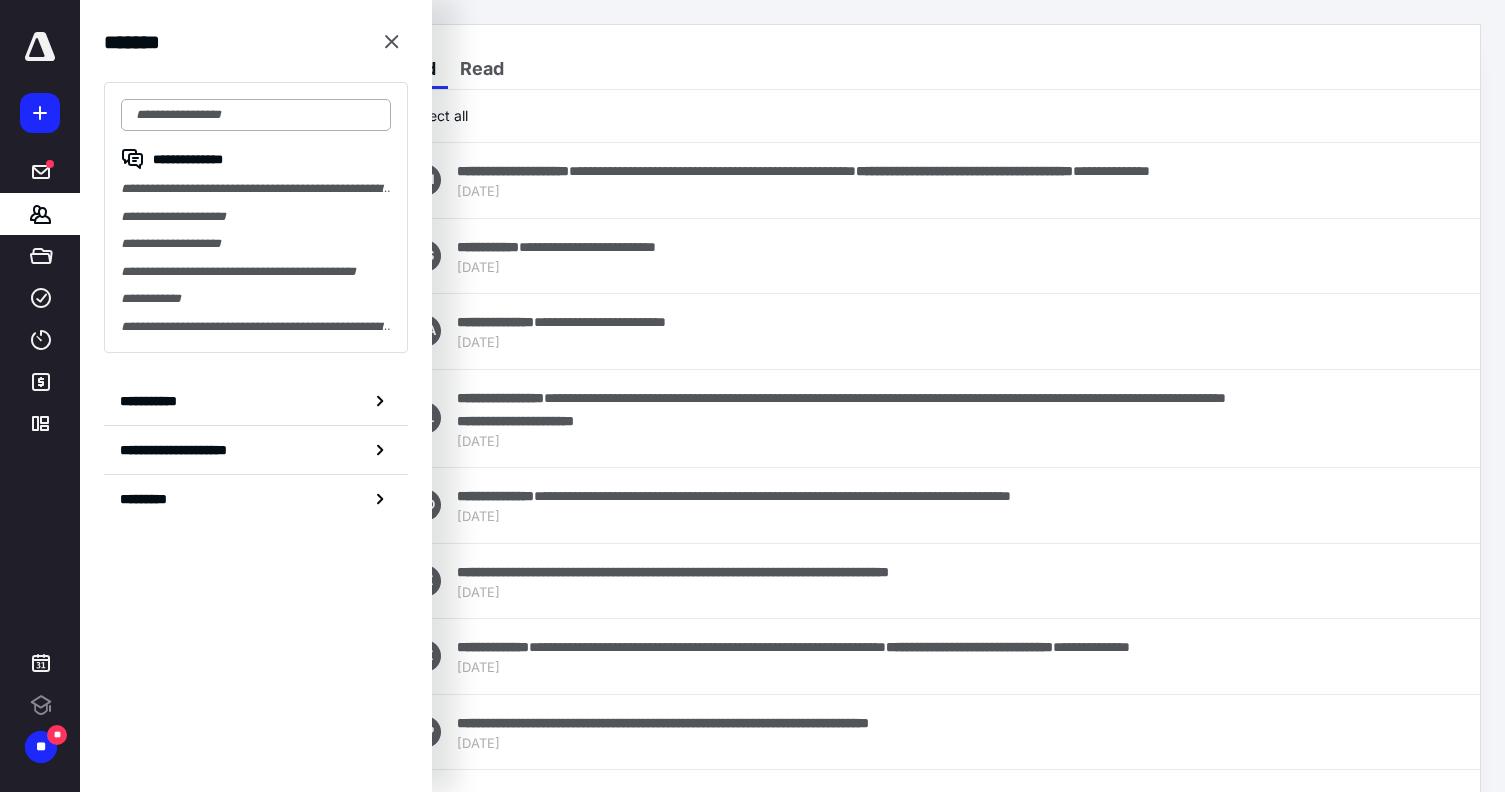 click at bounding box center [256, 115] 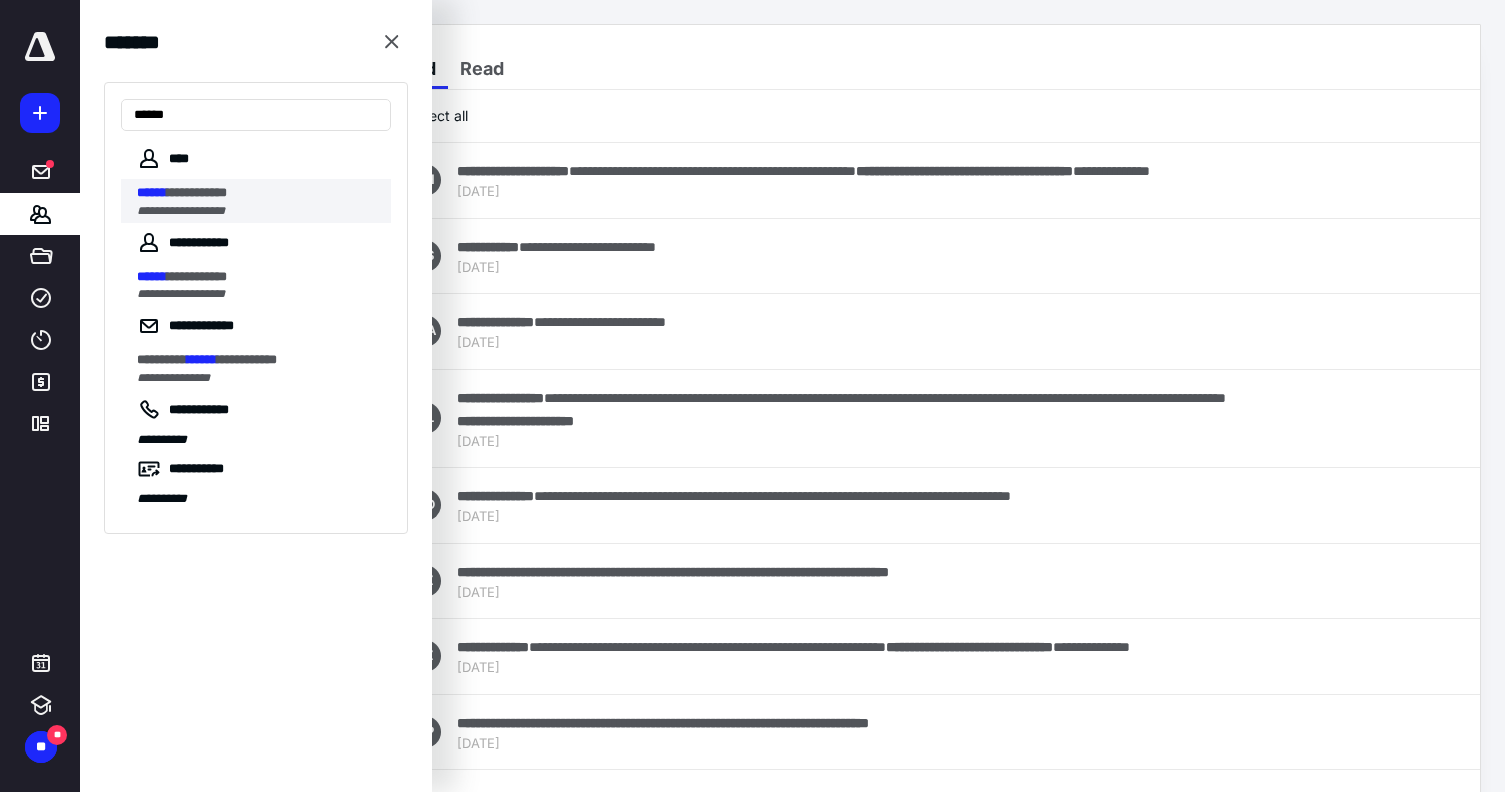 type on "******" 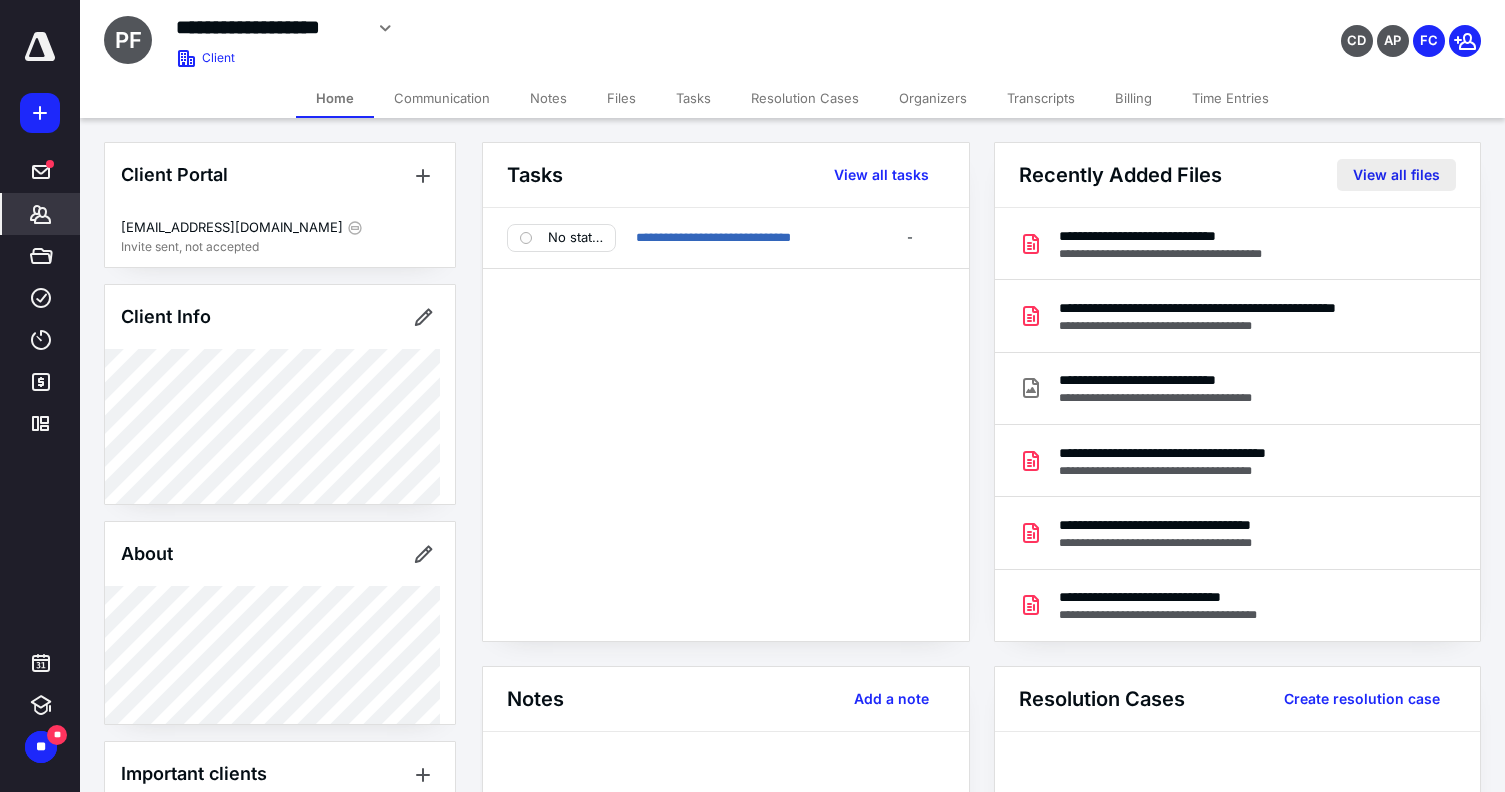 click on "View all files" at bounding box center [1396, 175] 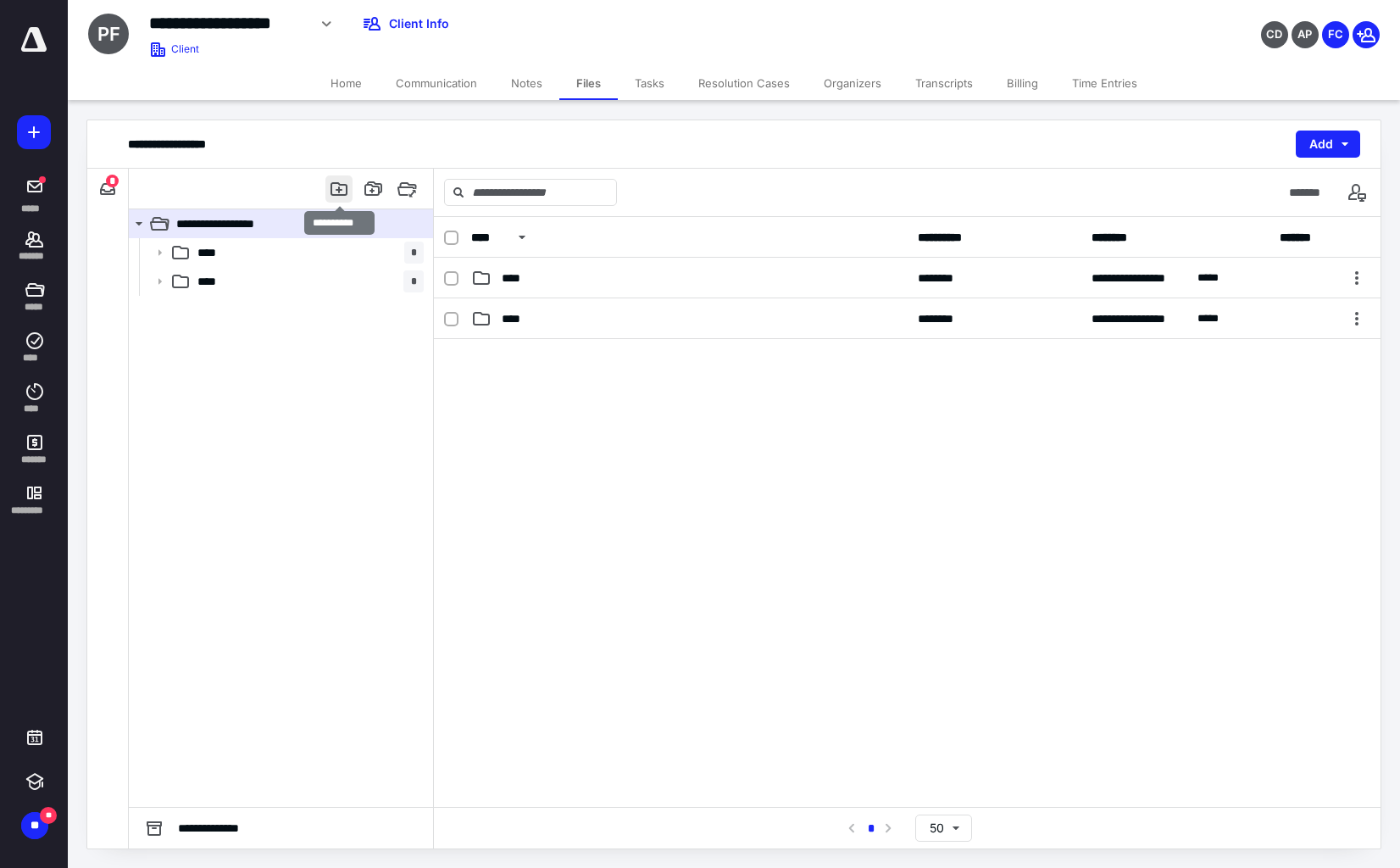 click at bounding box center [339, 189] 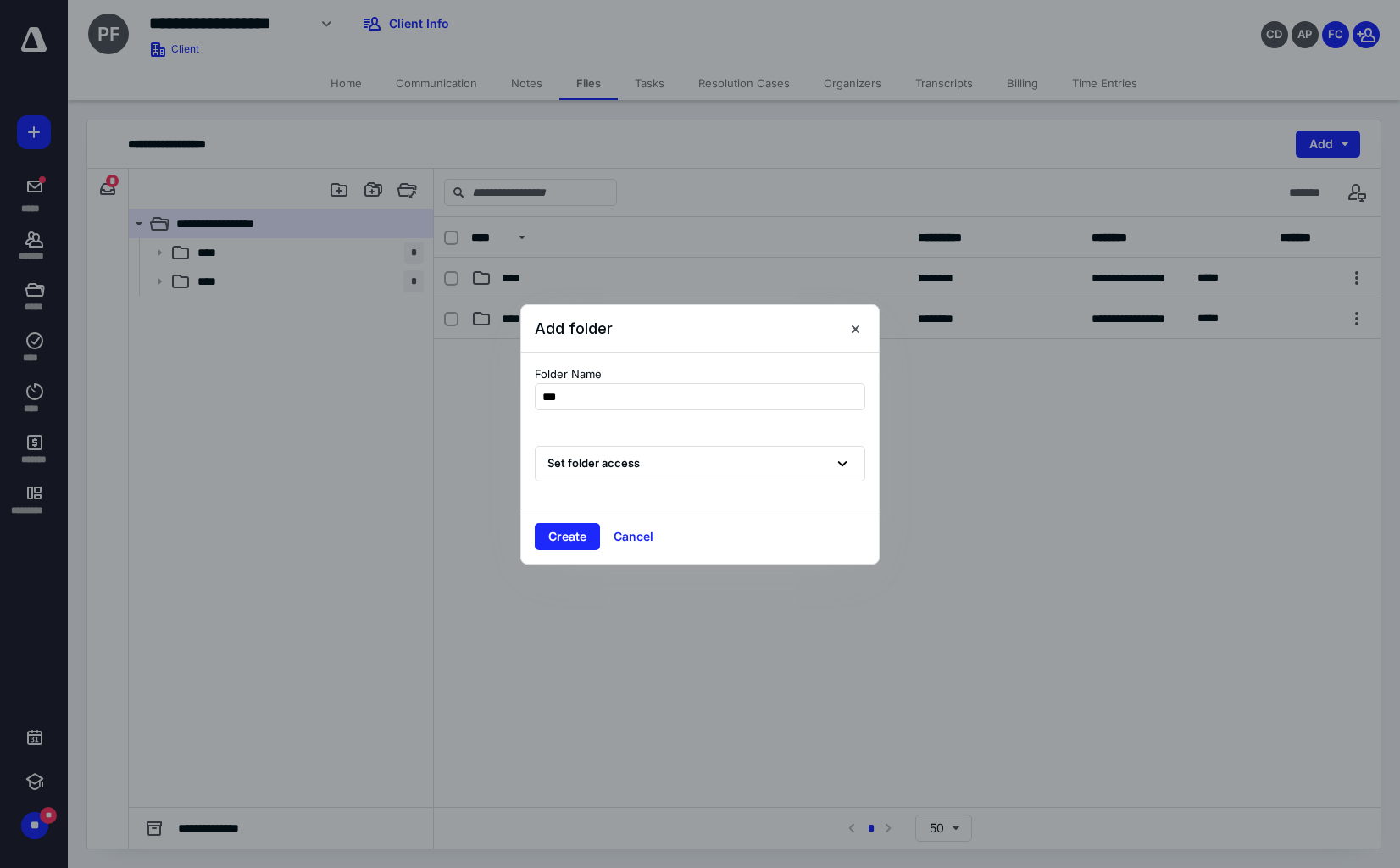 type on "****" 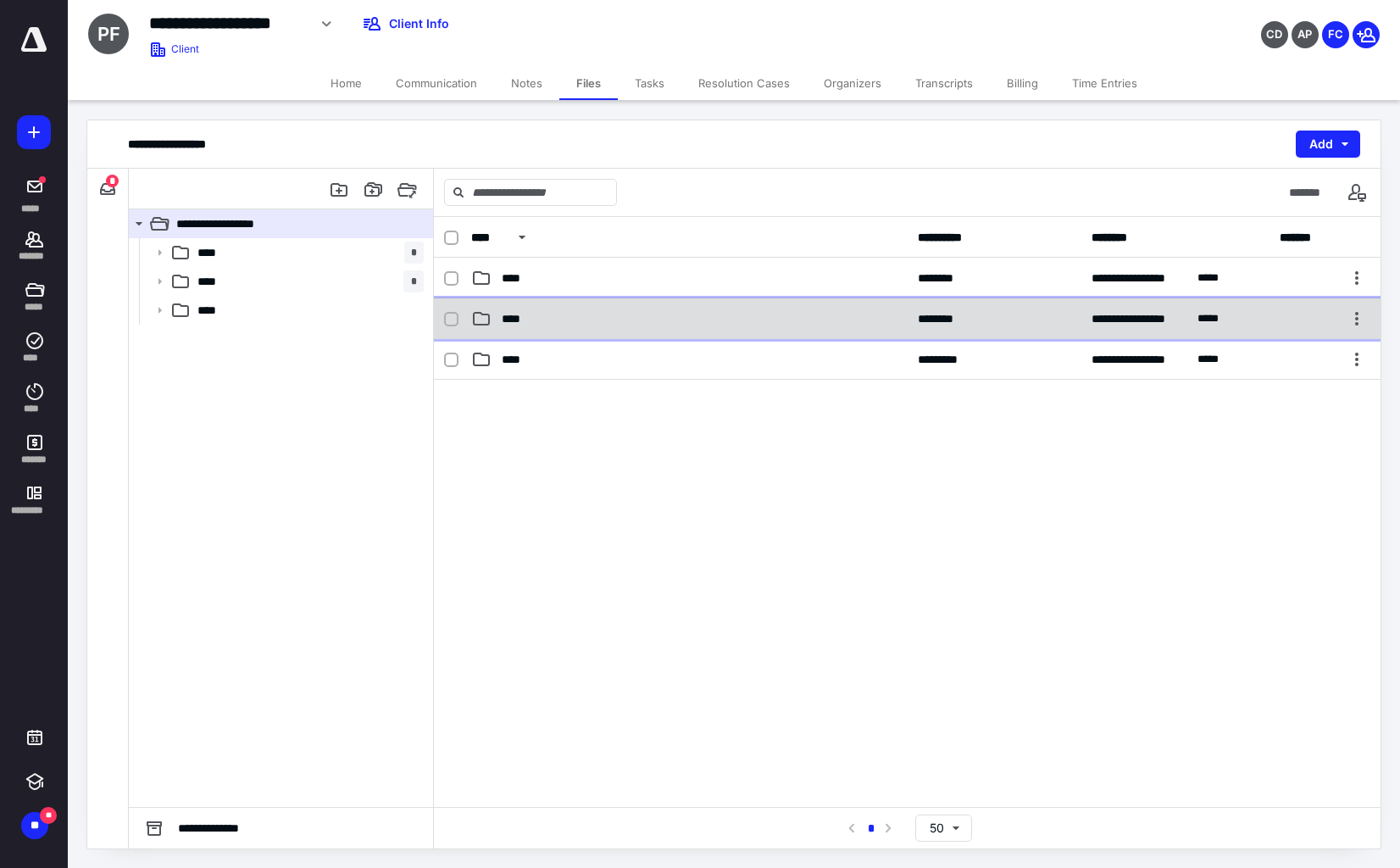 click on "**********" at bounding box center [907, 319] 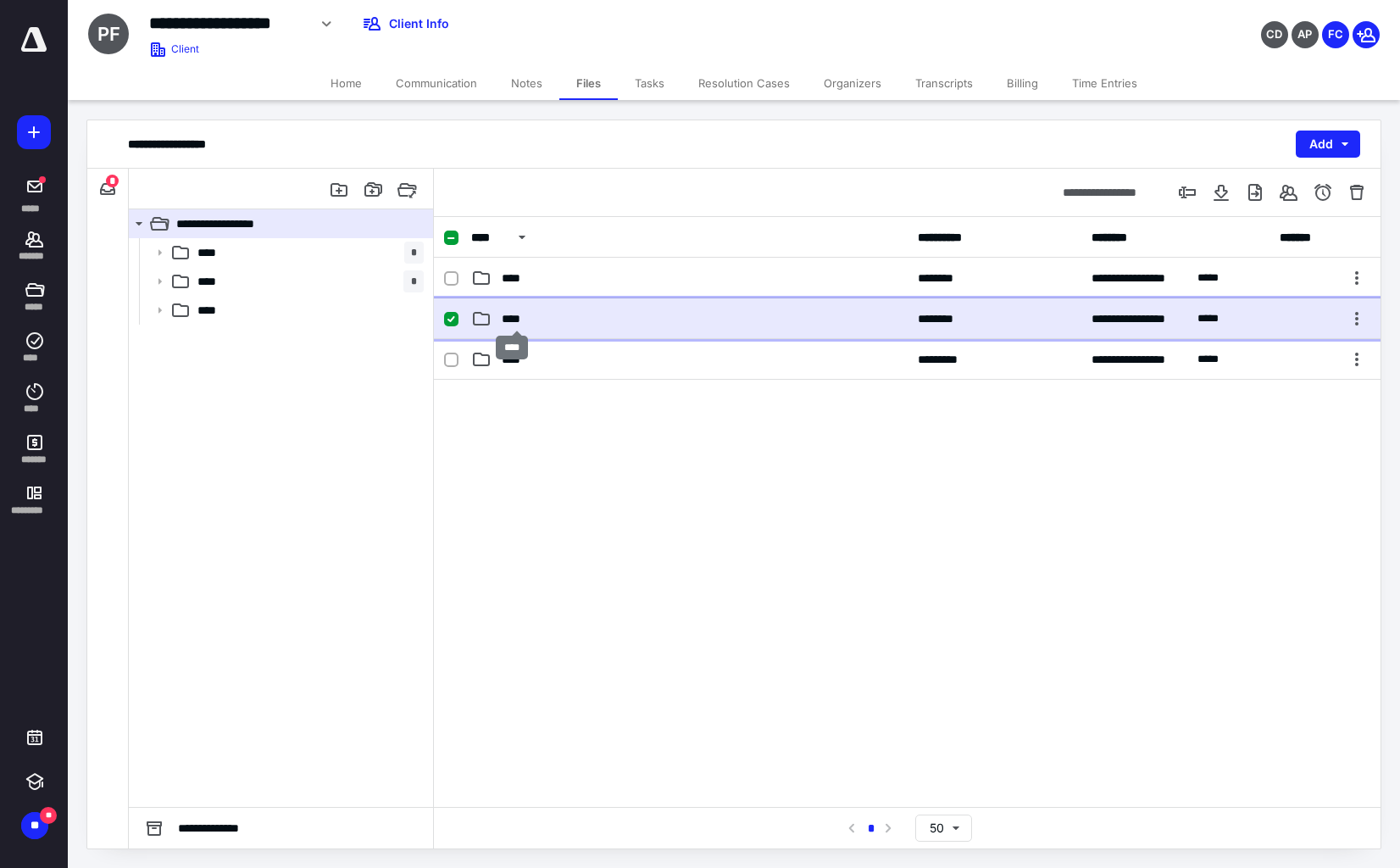 click on "****" at bounding box center [517, 319] 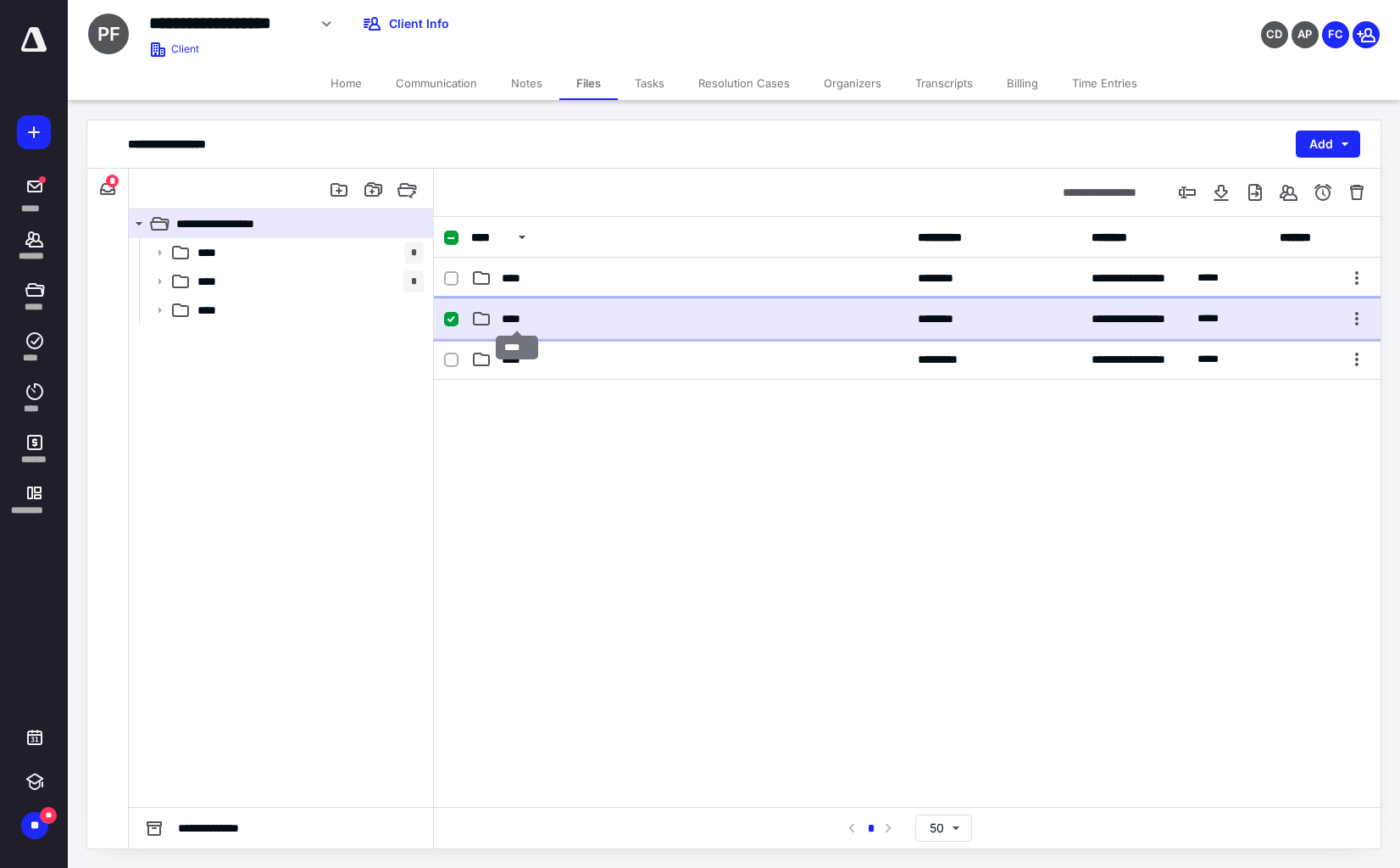 click on "****" at bounding box center (517, 319) 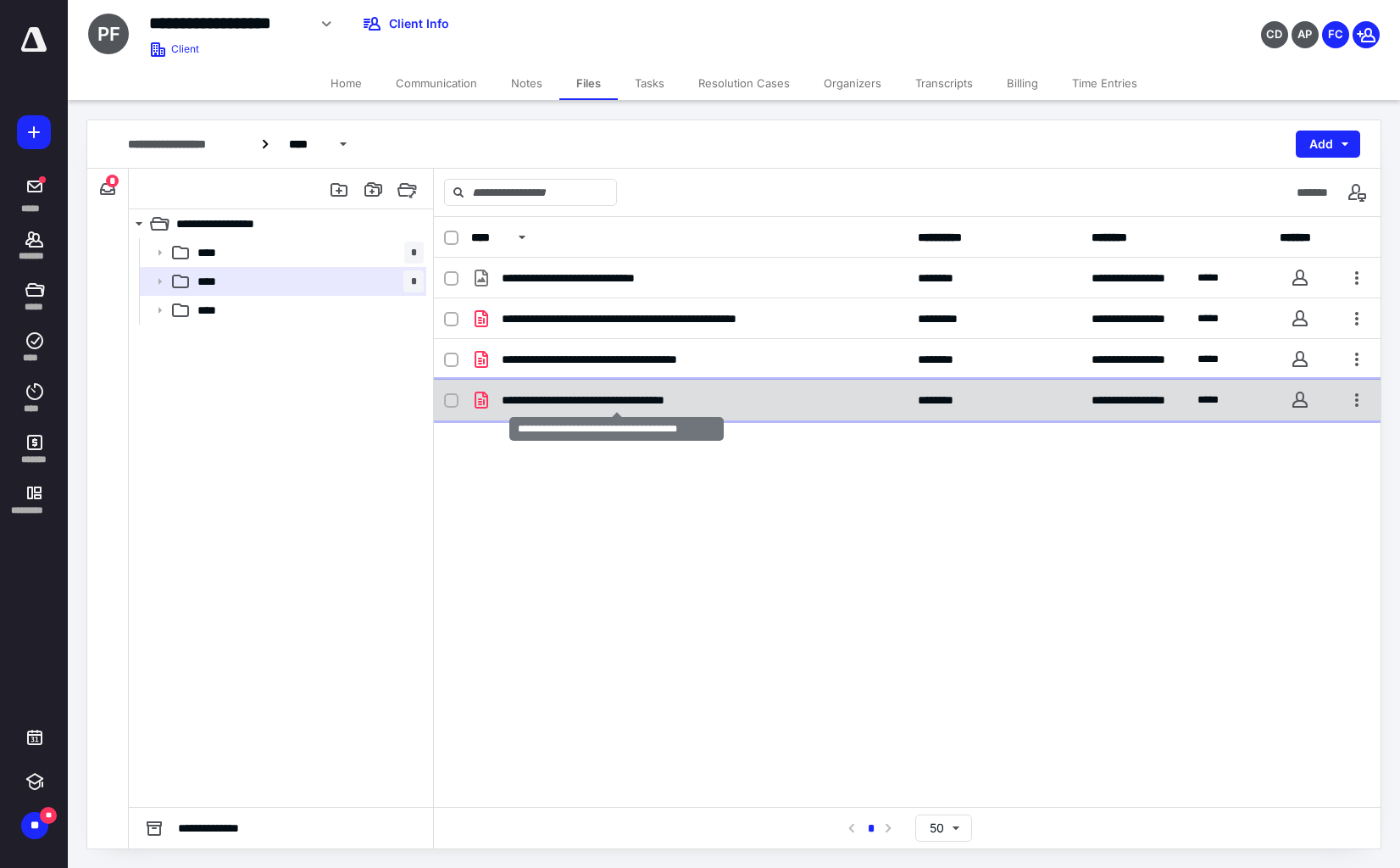 click on "**********" at bounding box center [616, 400] 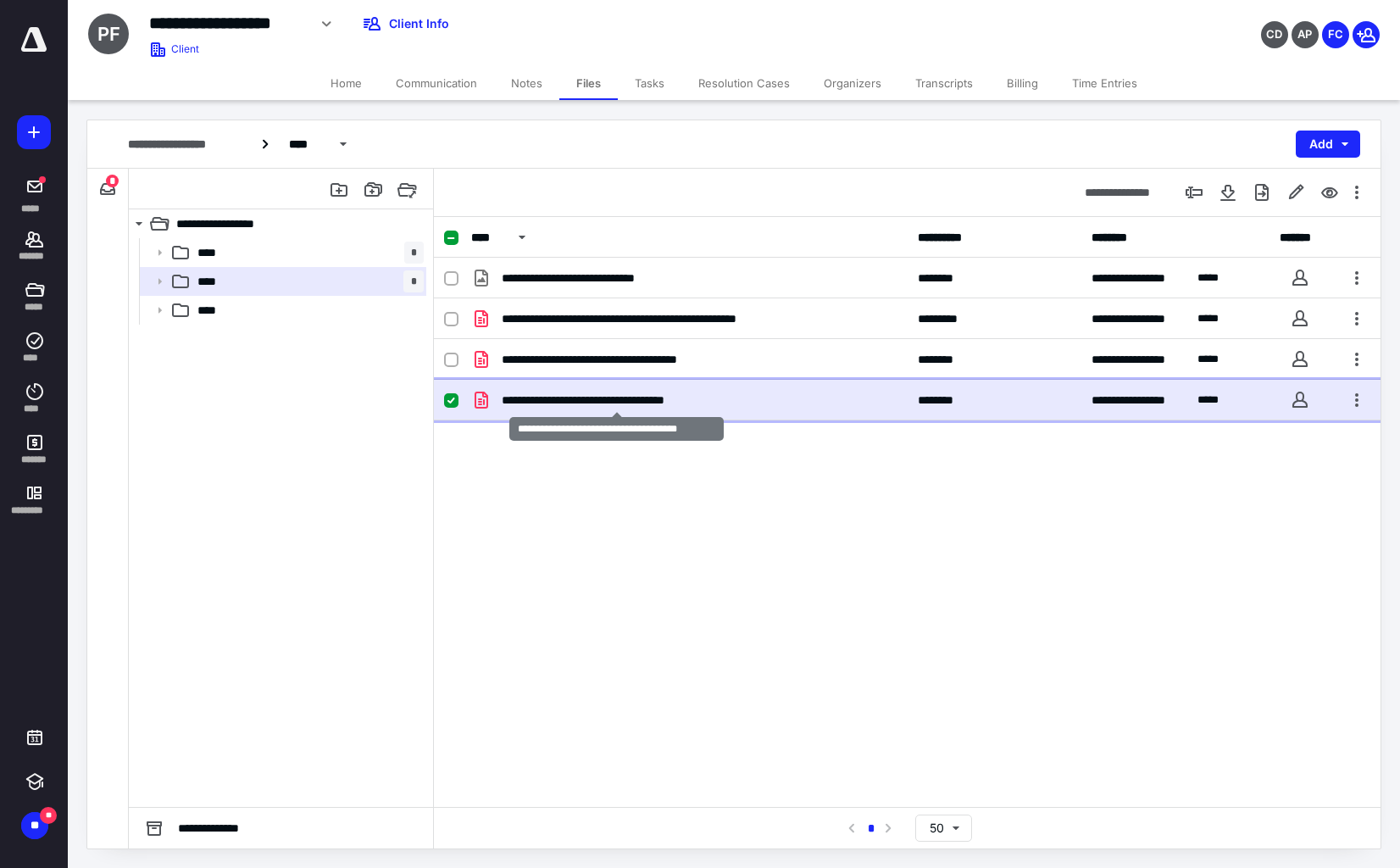 click on "**********" at bounding box center [616, 400] 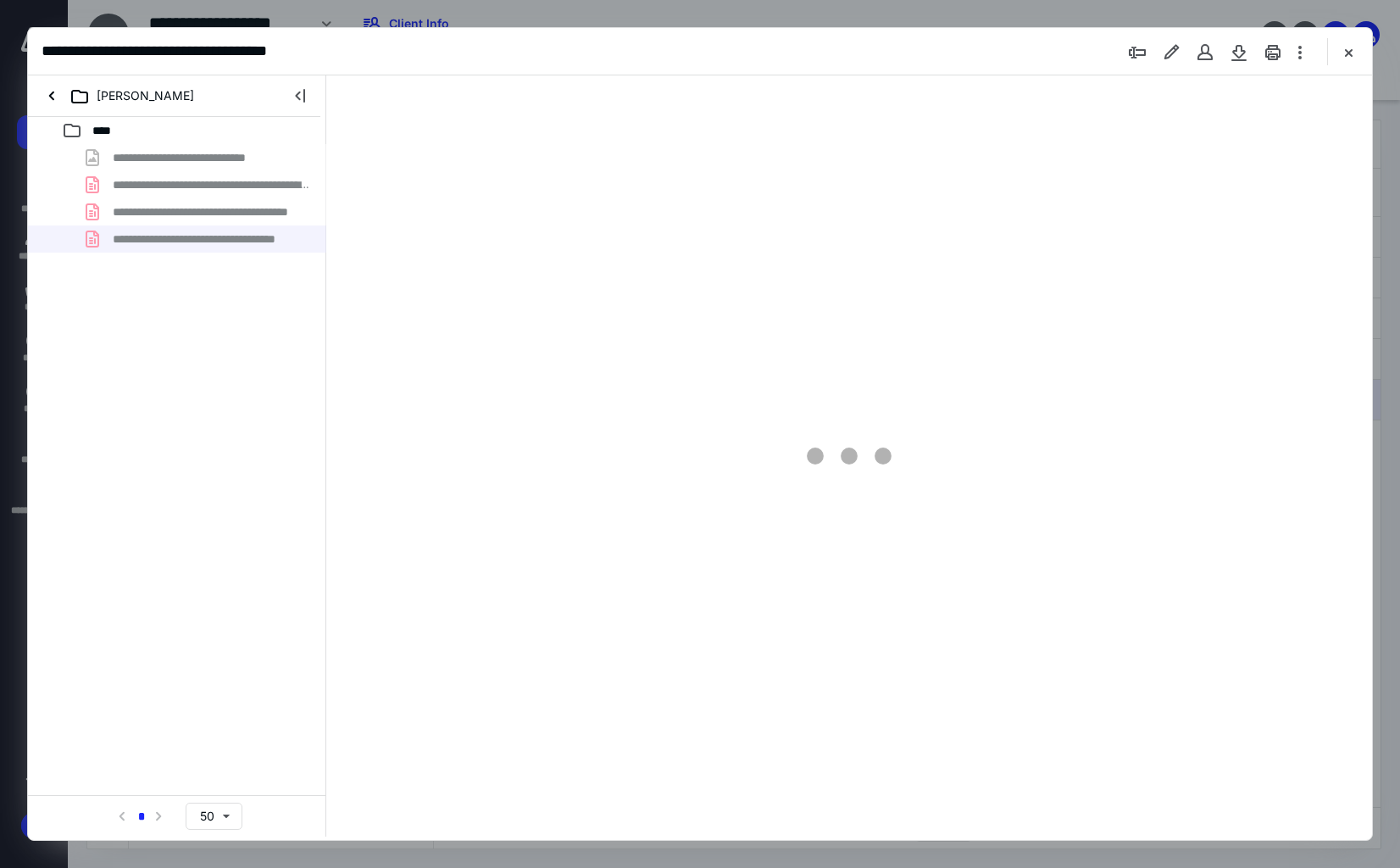 scroll, scrollTop: 0, scrollLeft: 0, axis: both 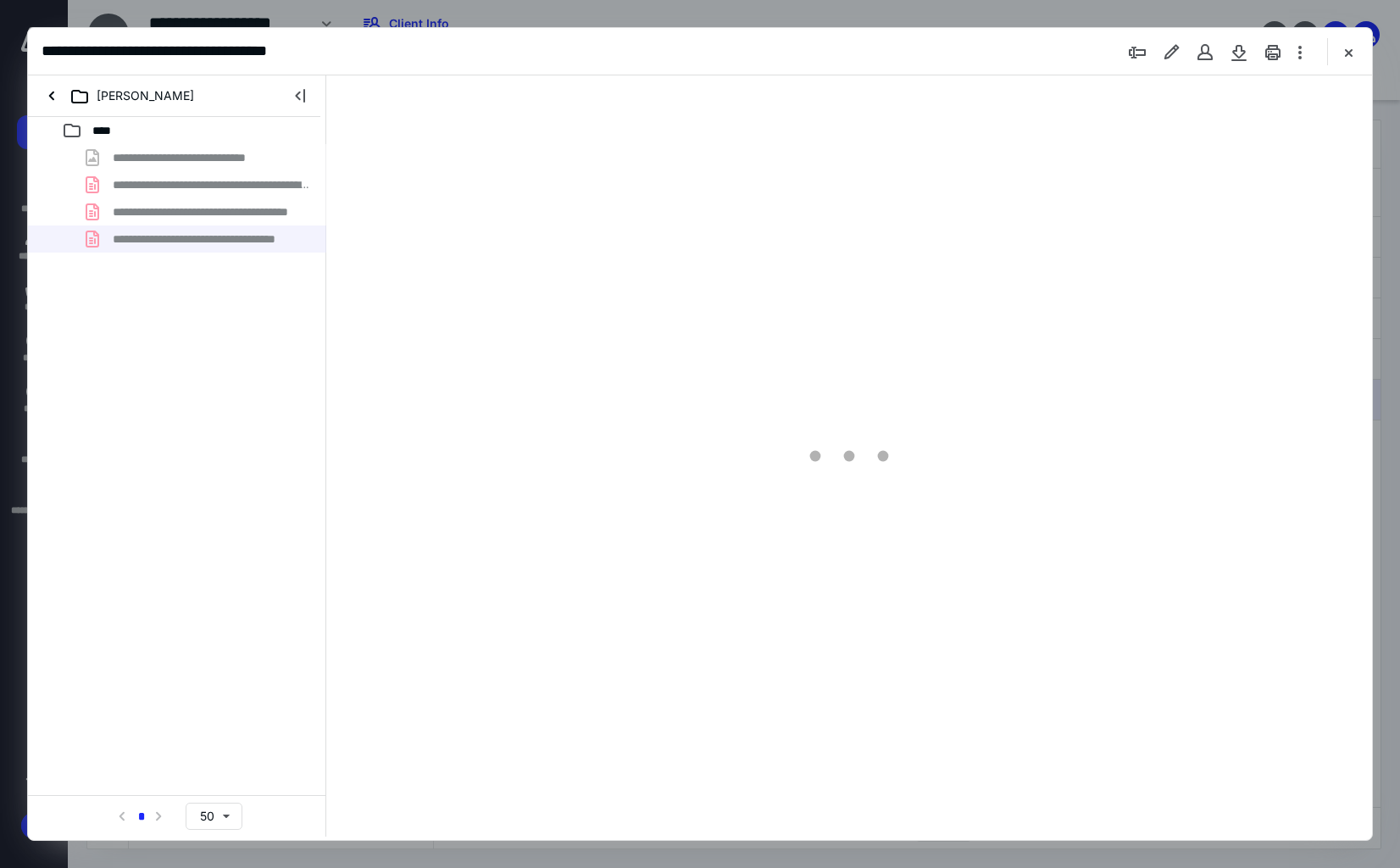 type on "134" 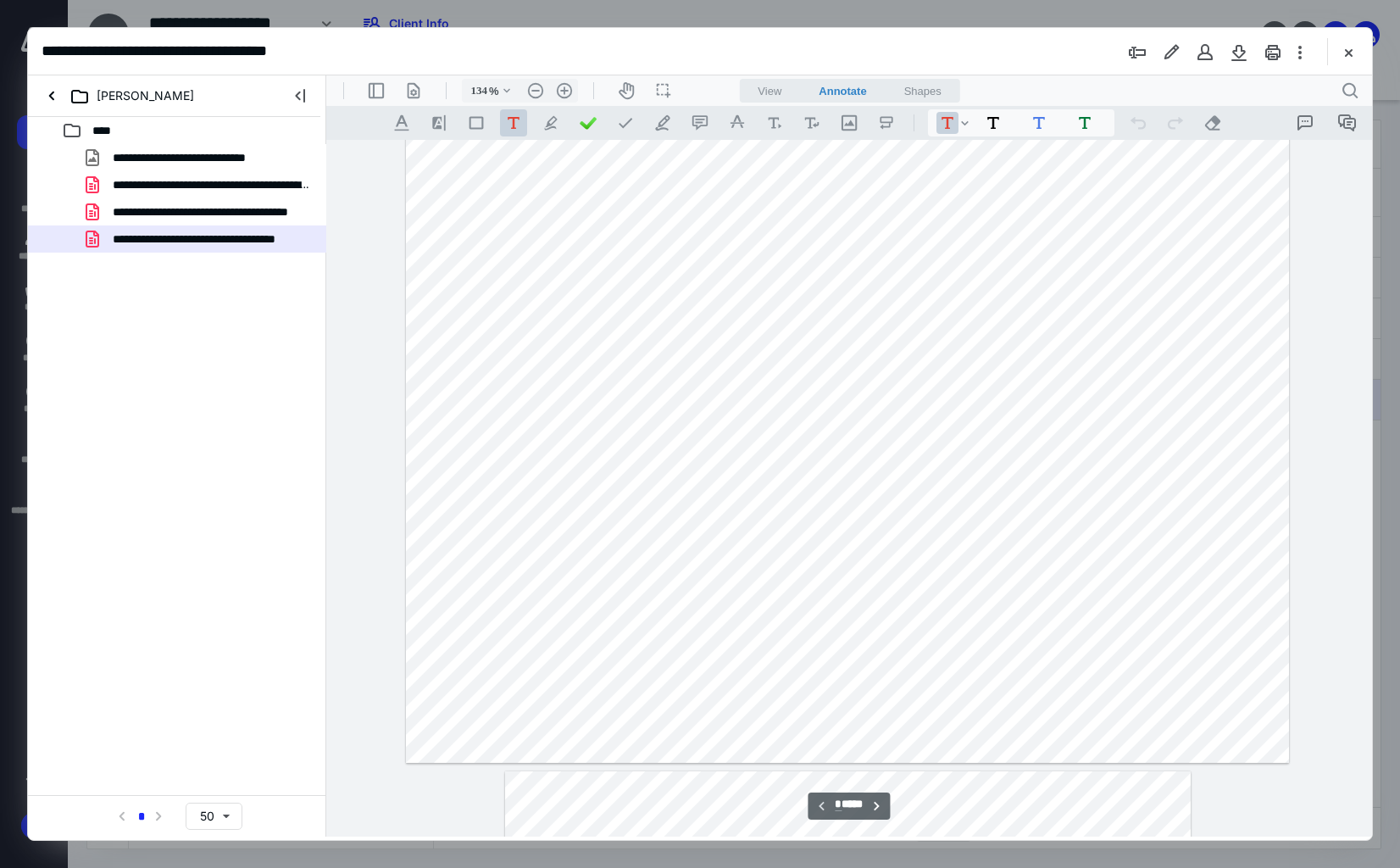 scroll, scrollTop: 0, scrollLeft: 0, axis: both 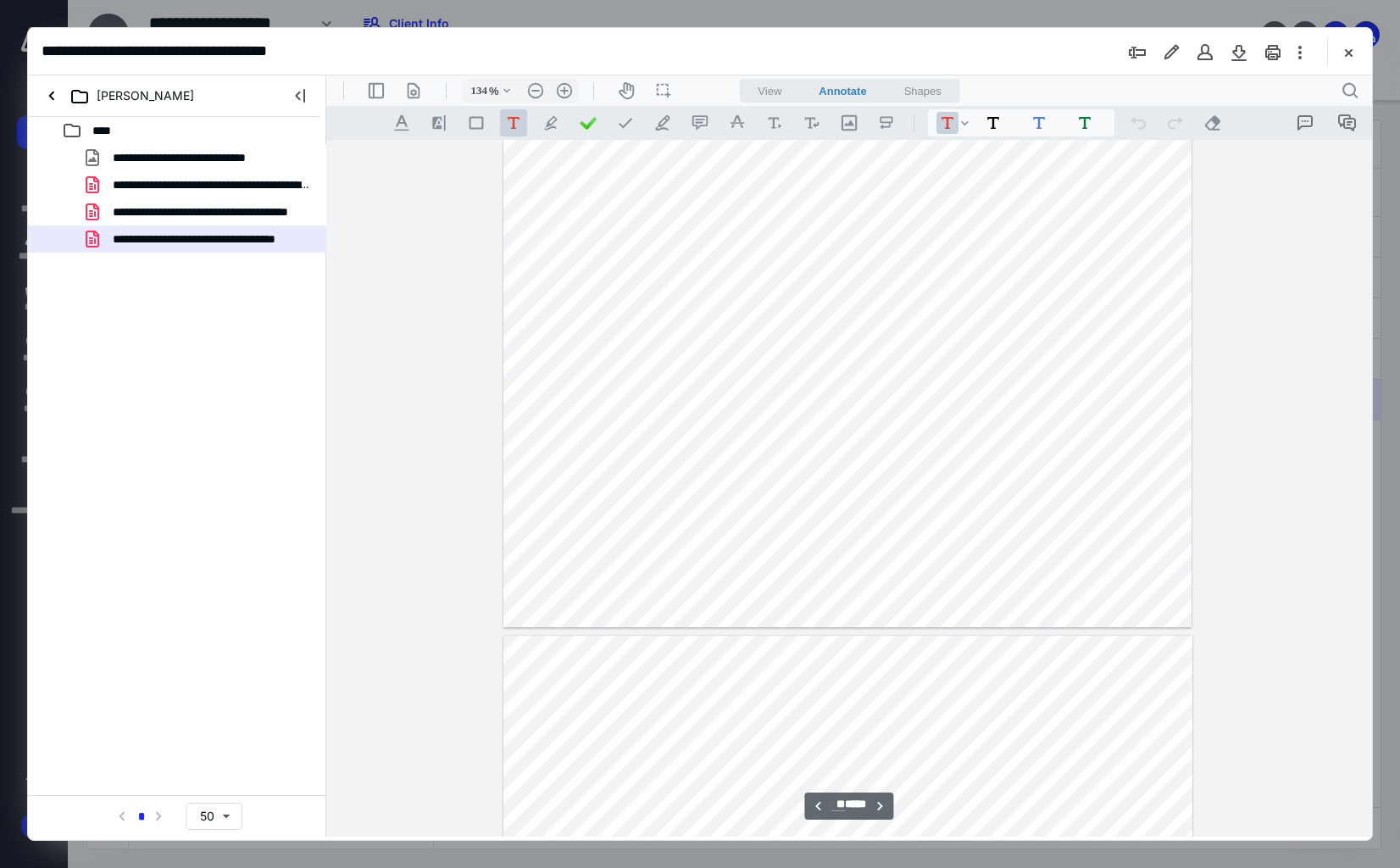 type on "**" 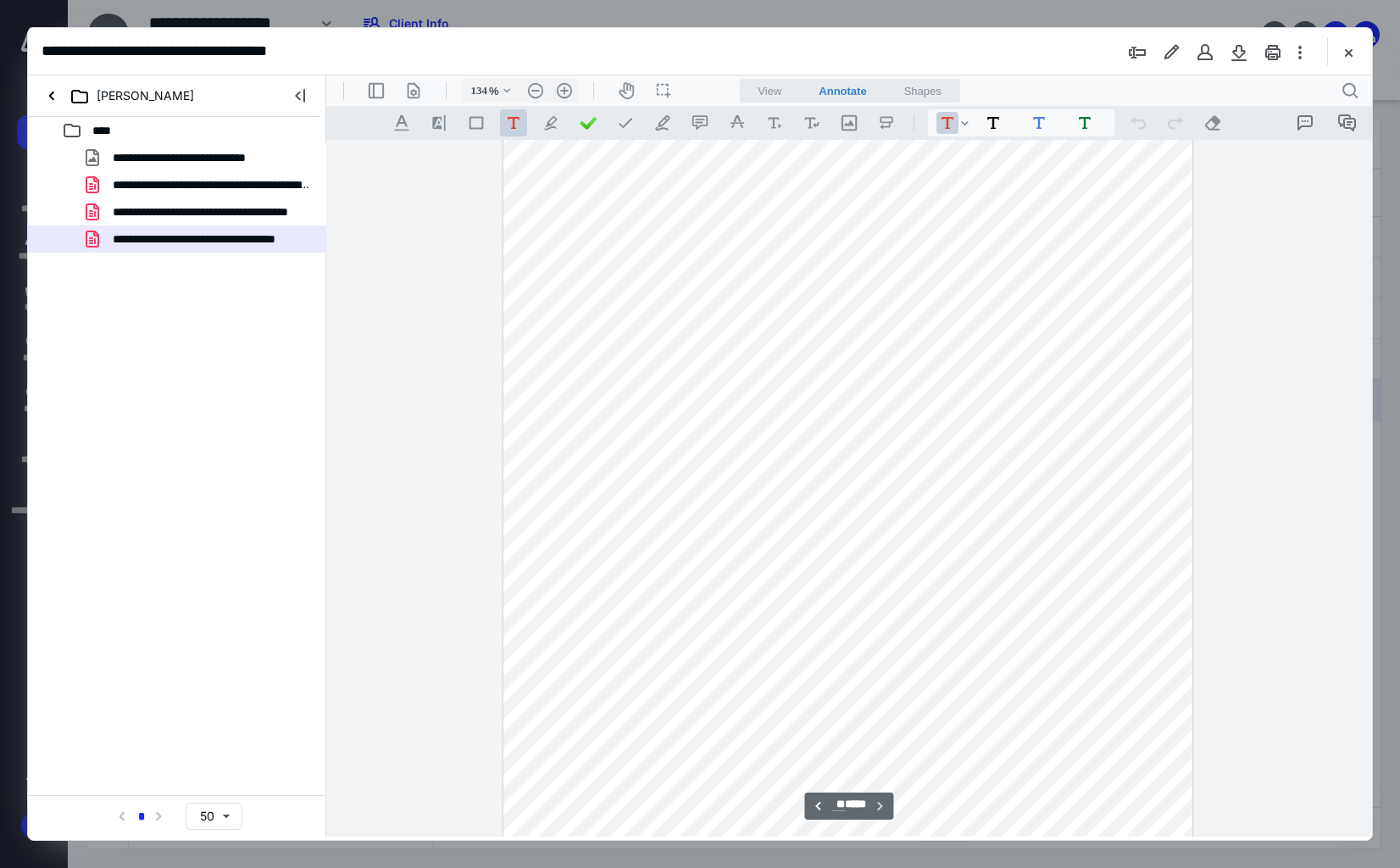 scroll, scrollTop: 16197, scrollLeft: 0, axis: vertical 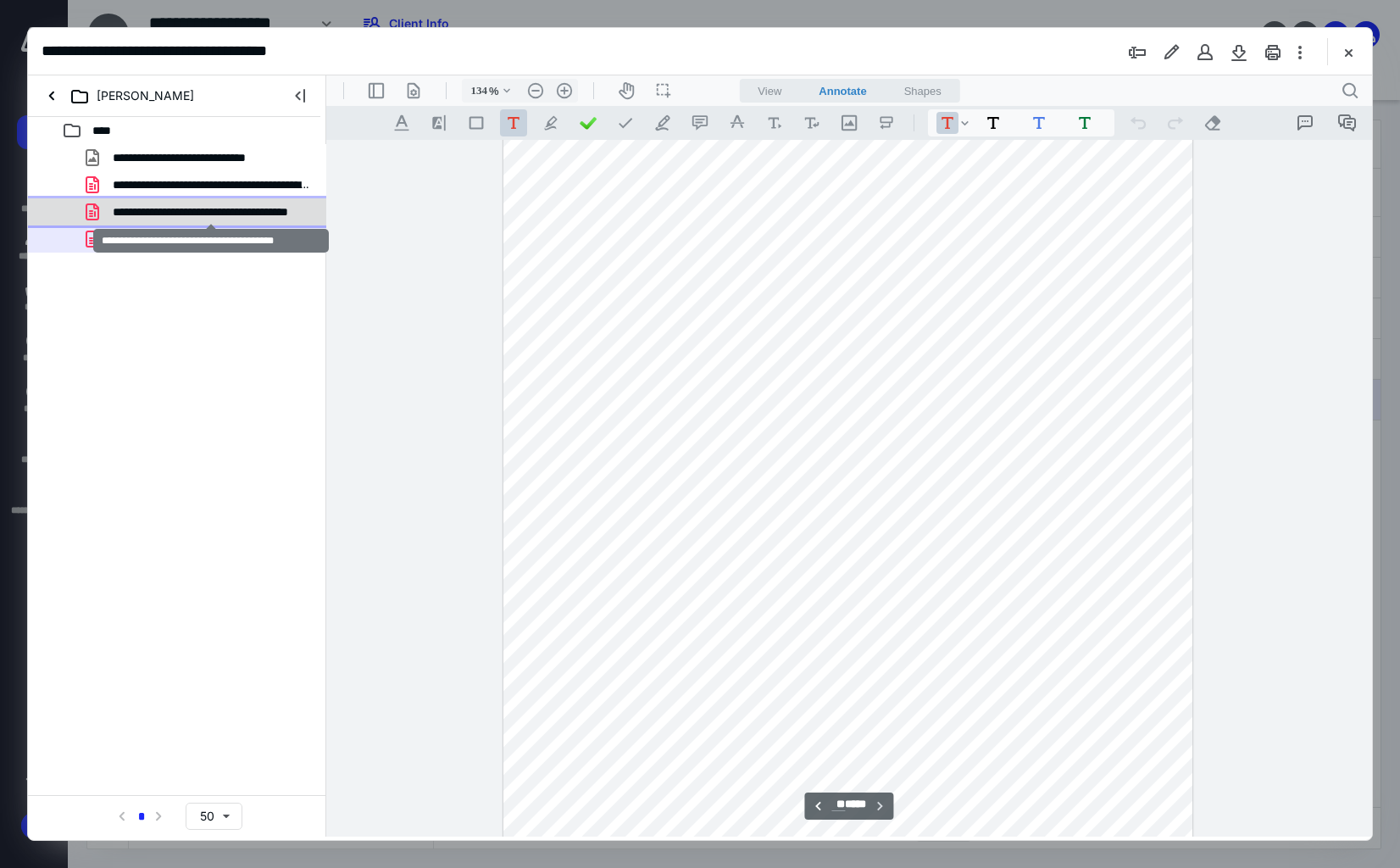 click on "**********" at bounding box center (211, 212) 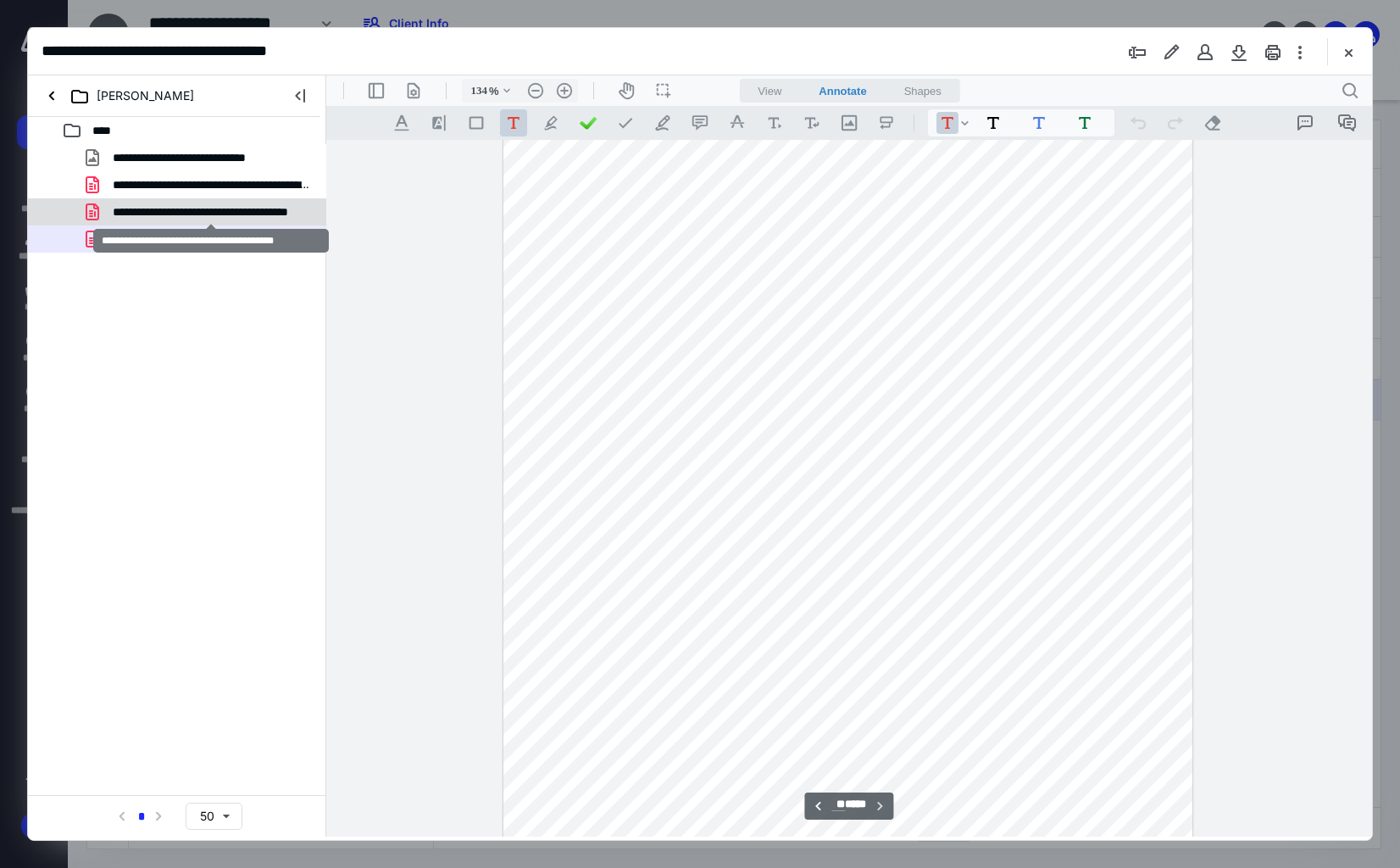click on "**********" at bounding box center (177, 198) 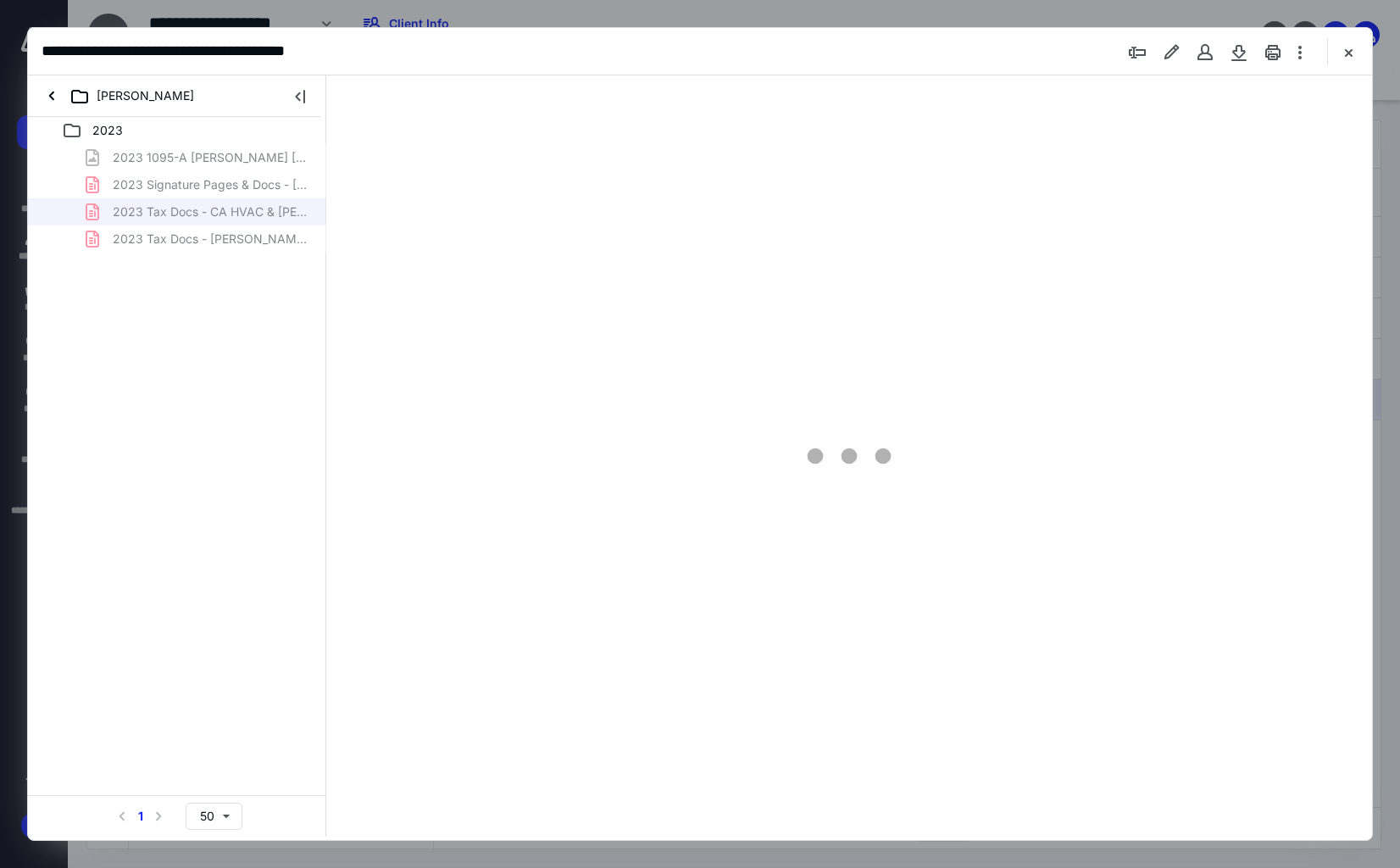scroll, scrollTop: 0, scrollLeft: 0, axis: both 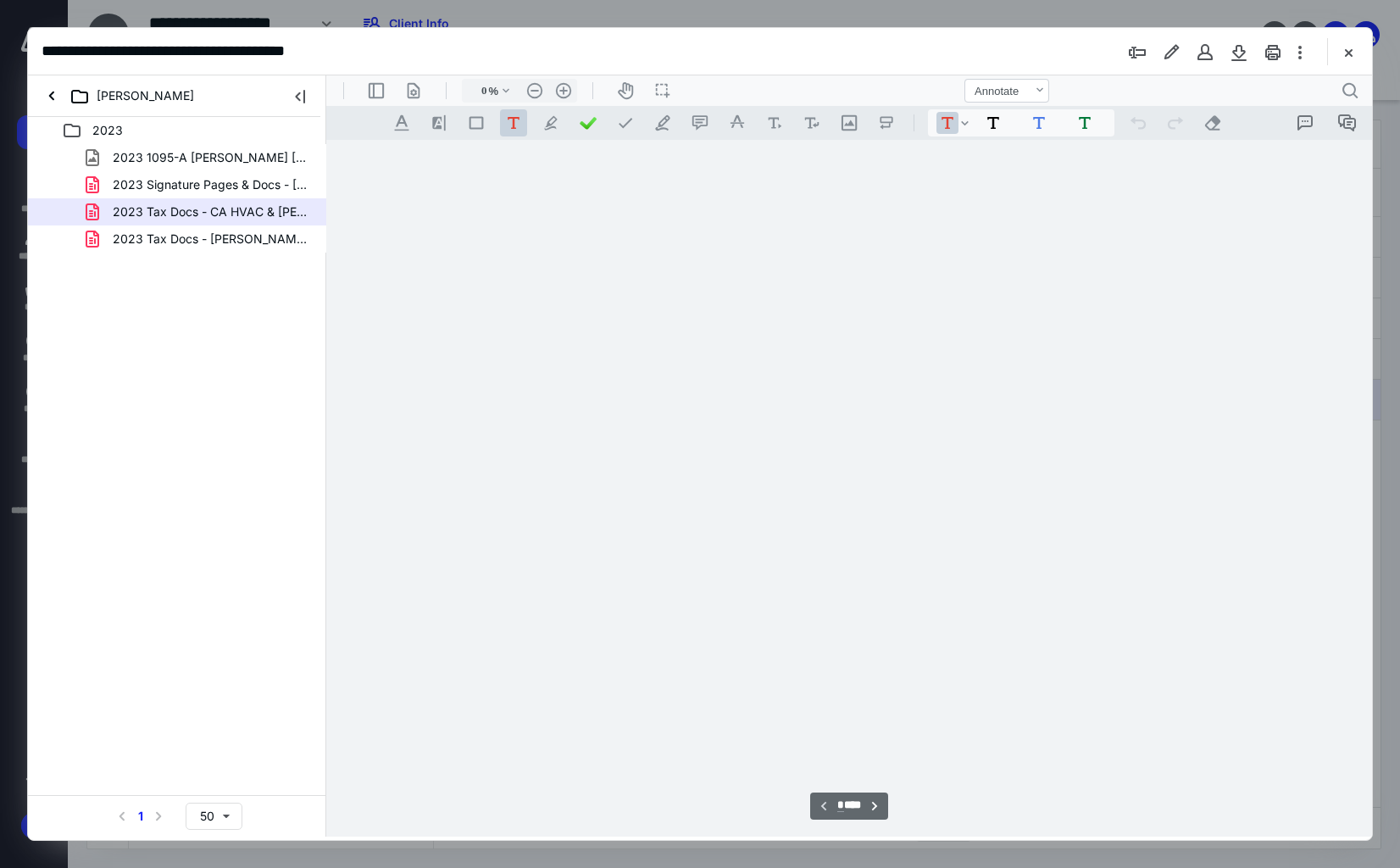 type on "104" 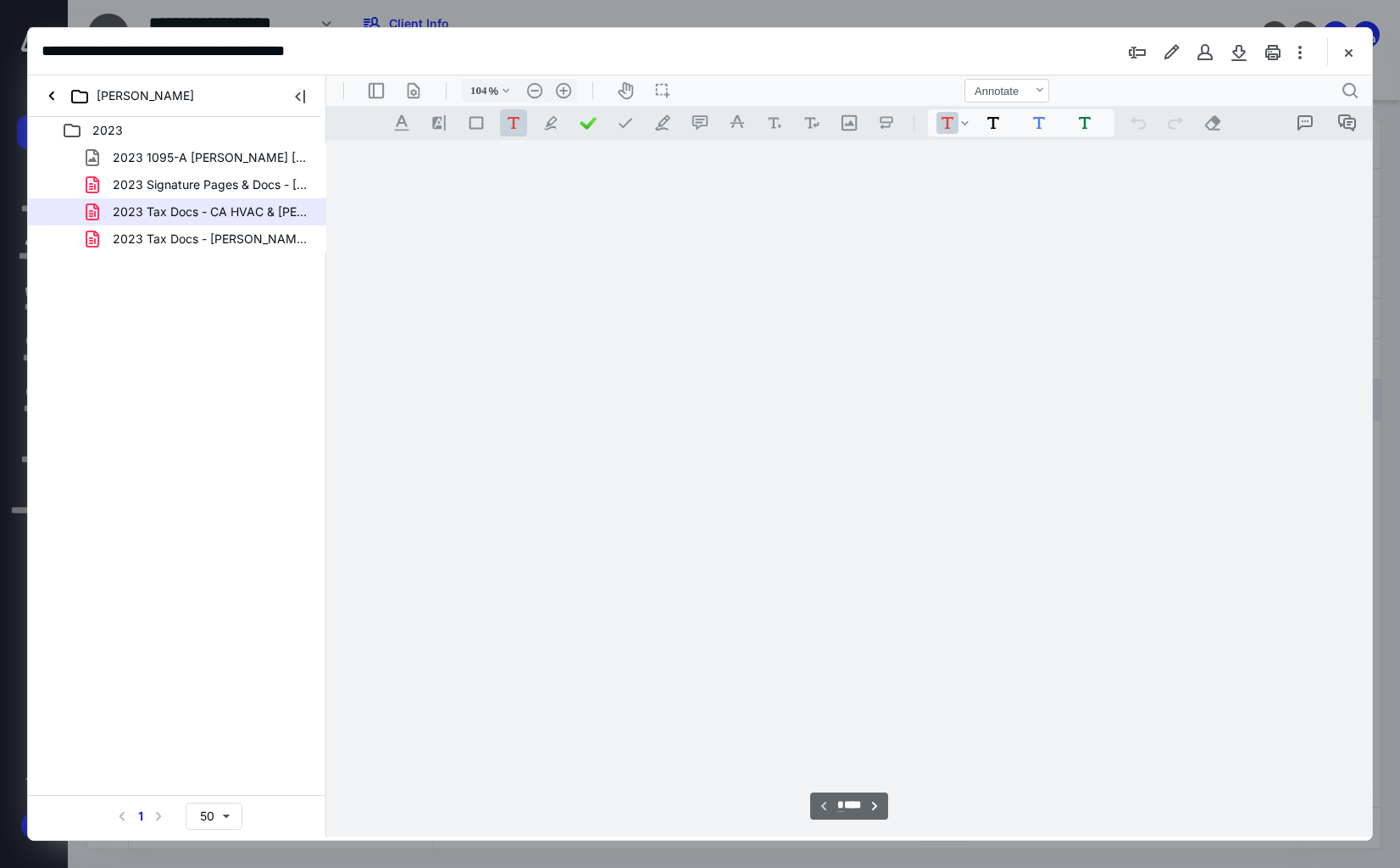 scroll, scrollTop: 68, scrollLeft: 0, axis: vertical 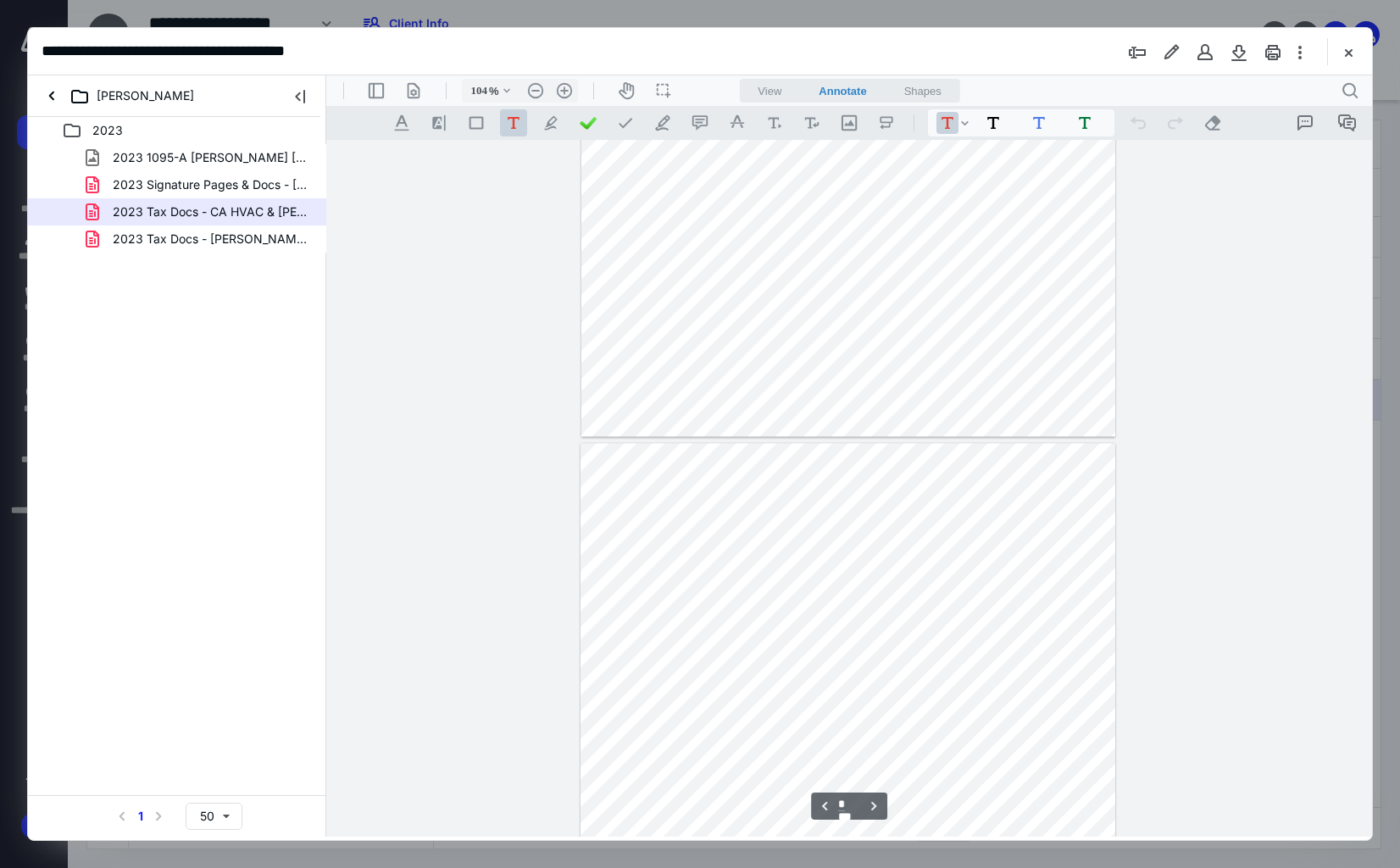type on "*" 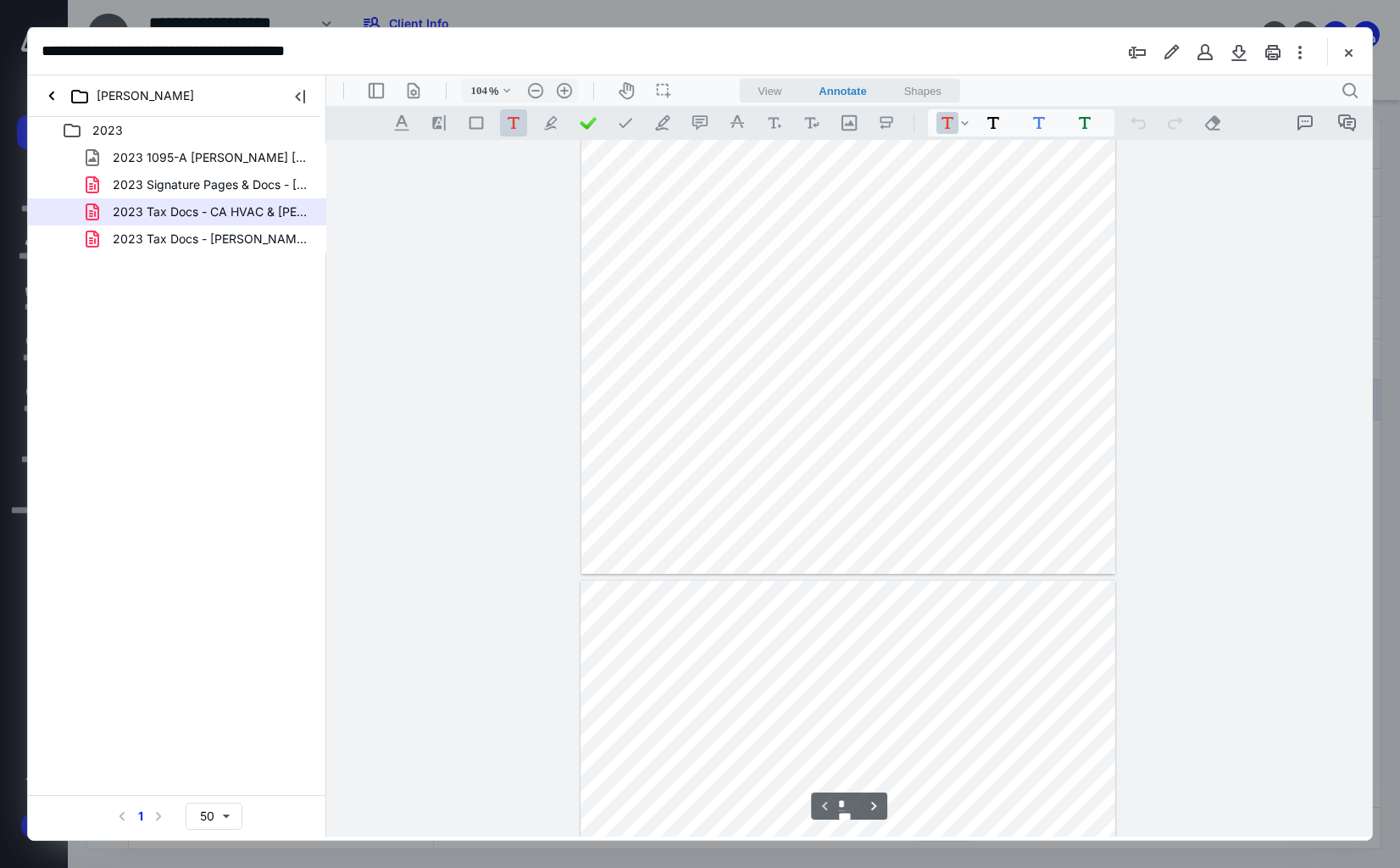 scroll, scrollTop: 187, scrollLeft: 0, axis: vertical 